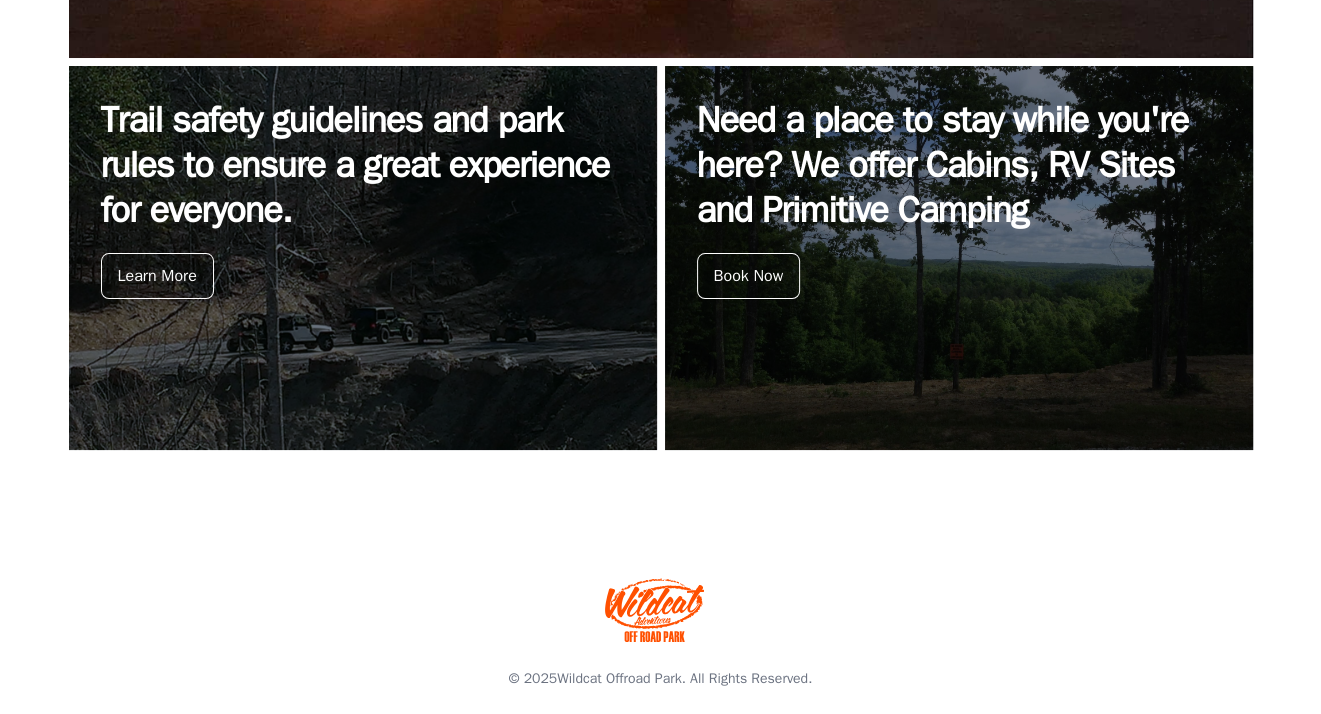 scroll, scrollTop: 900, scrollLeft: 0, axis: vertical 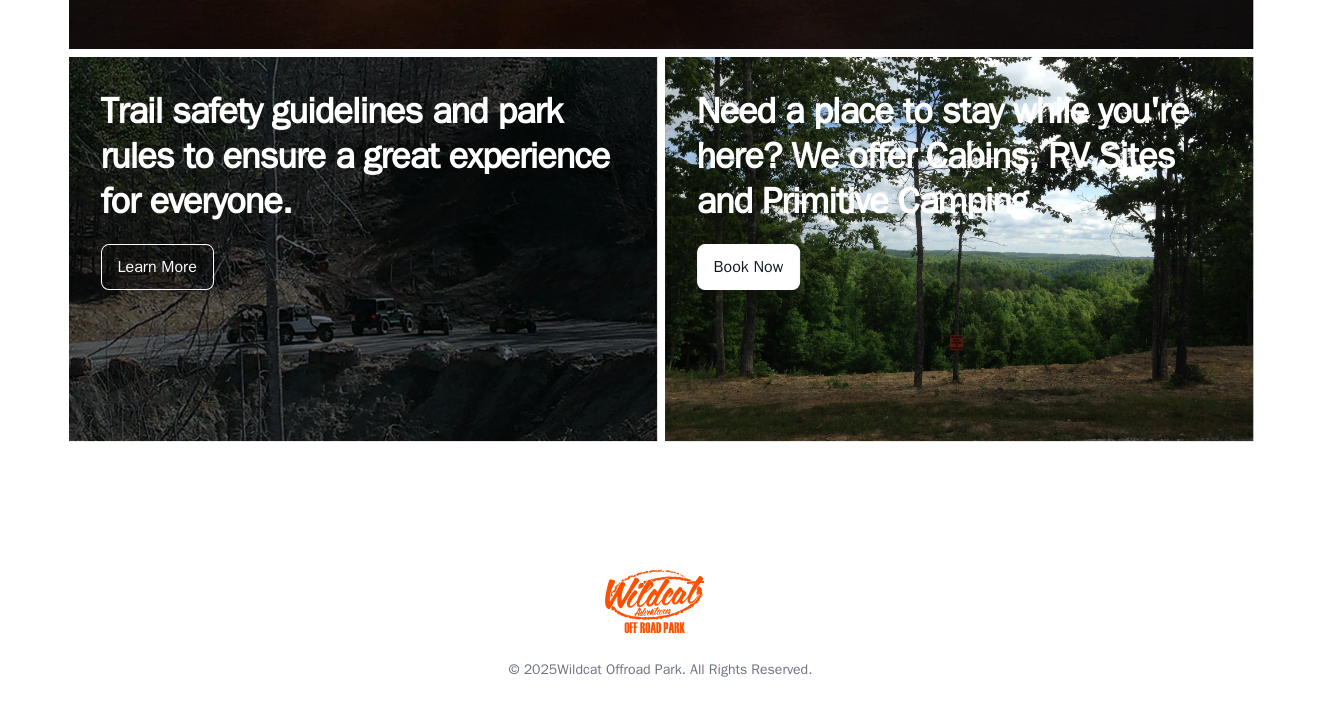 click on "Book Now" at bounding box center (749, 267) 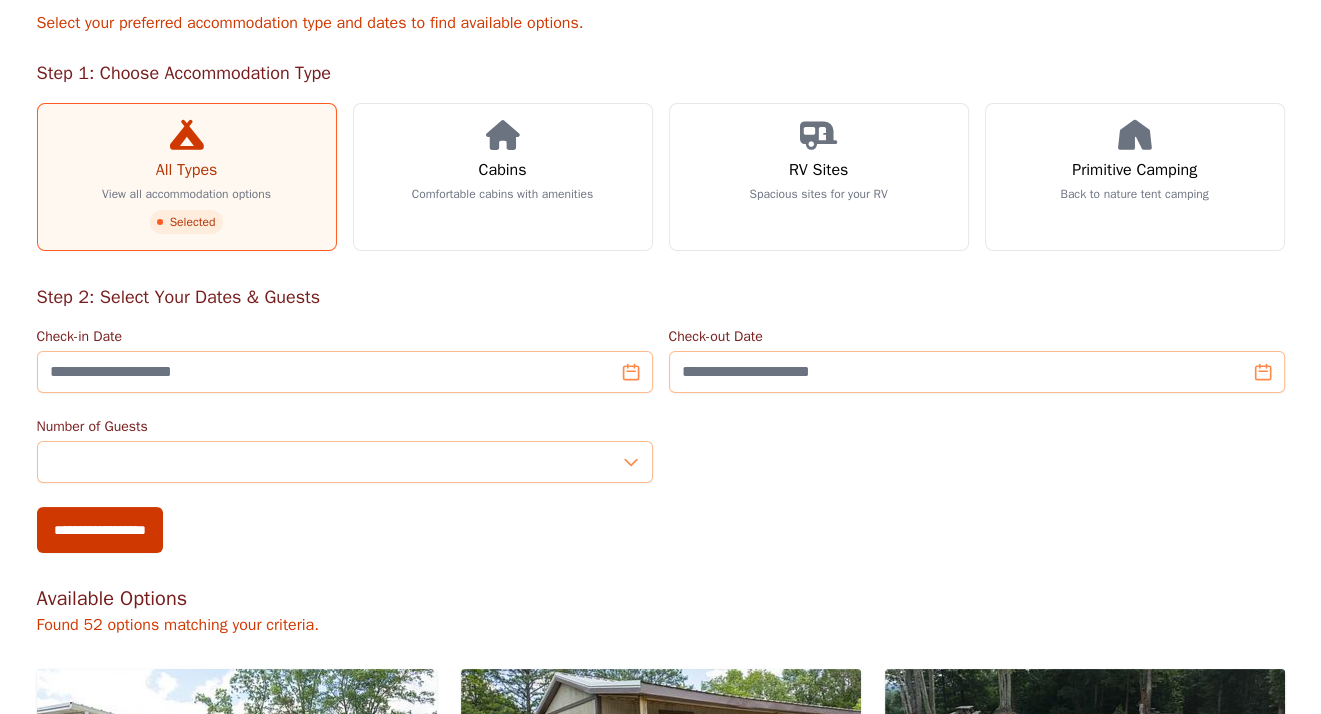scroll, scrollTop: 200, scrollLeft: 0, axis: vertical 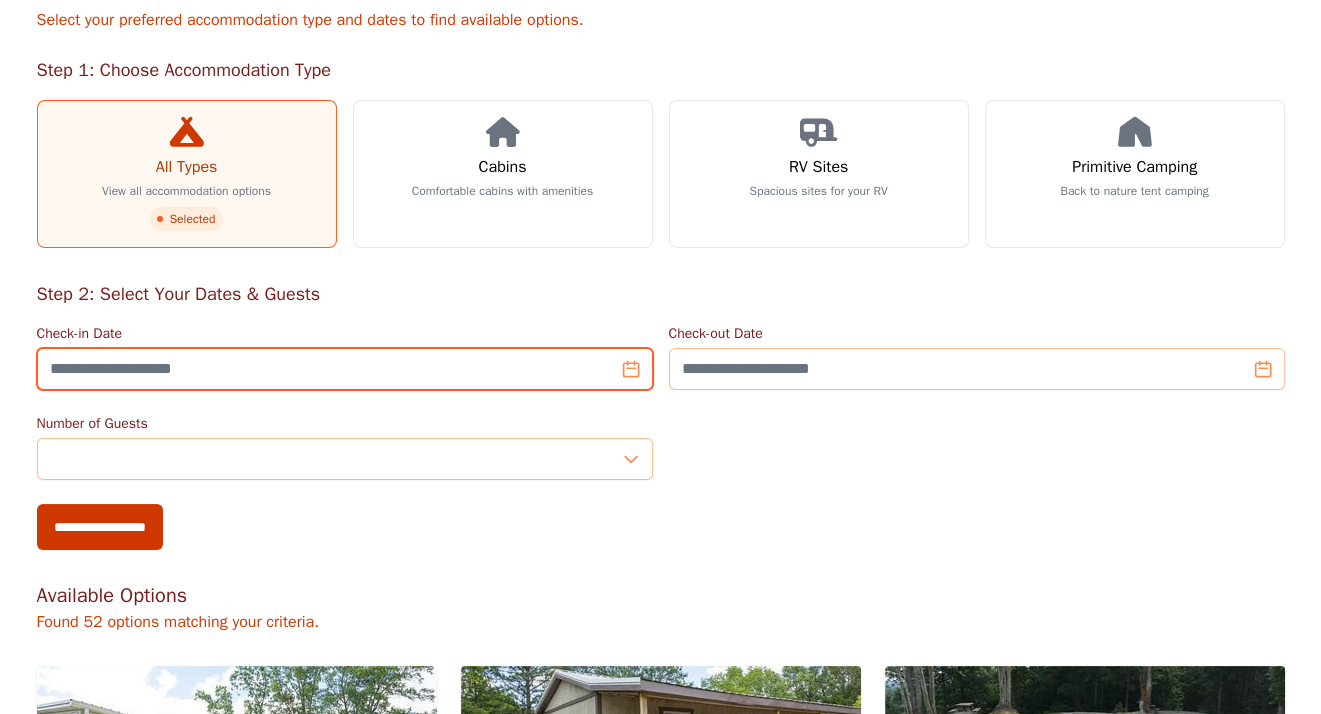 click on "Check-in Date" at bounding box center [345, 369] 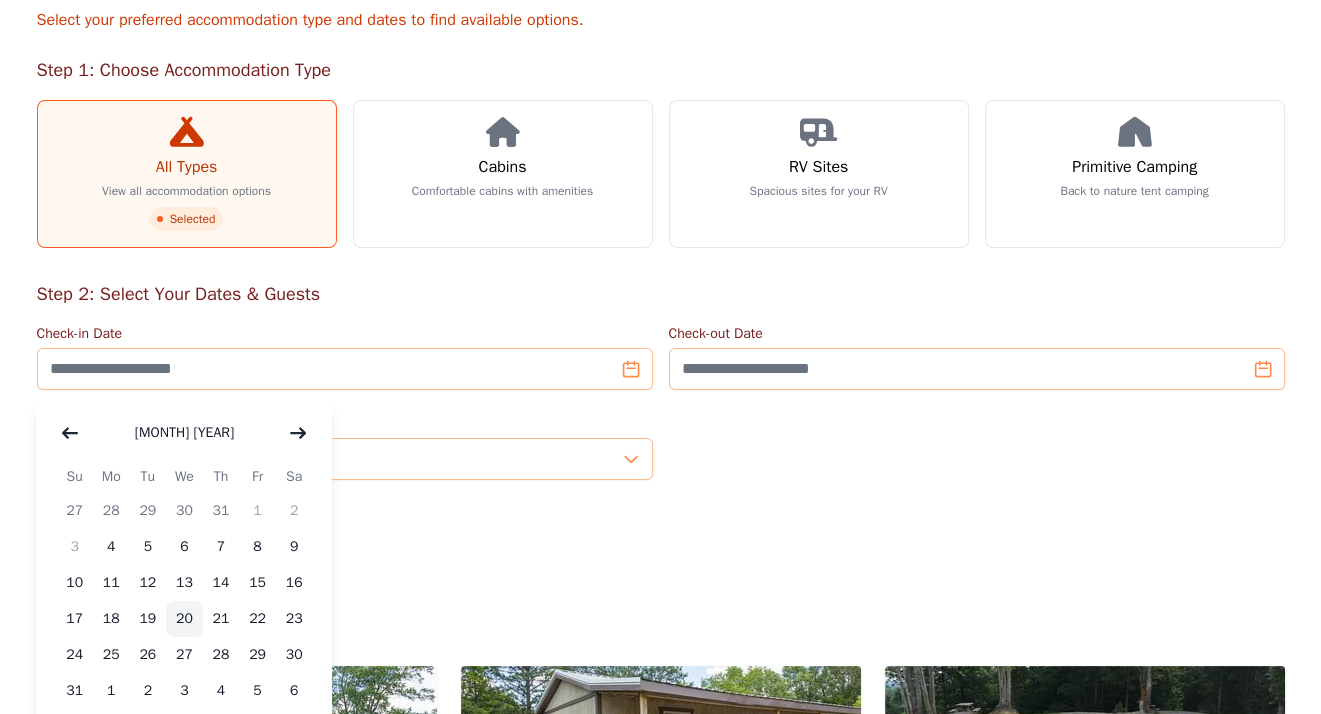click on "20" at bounding box center [184, 619] 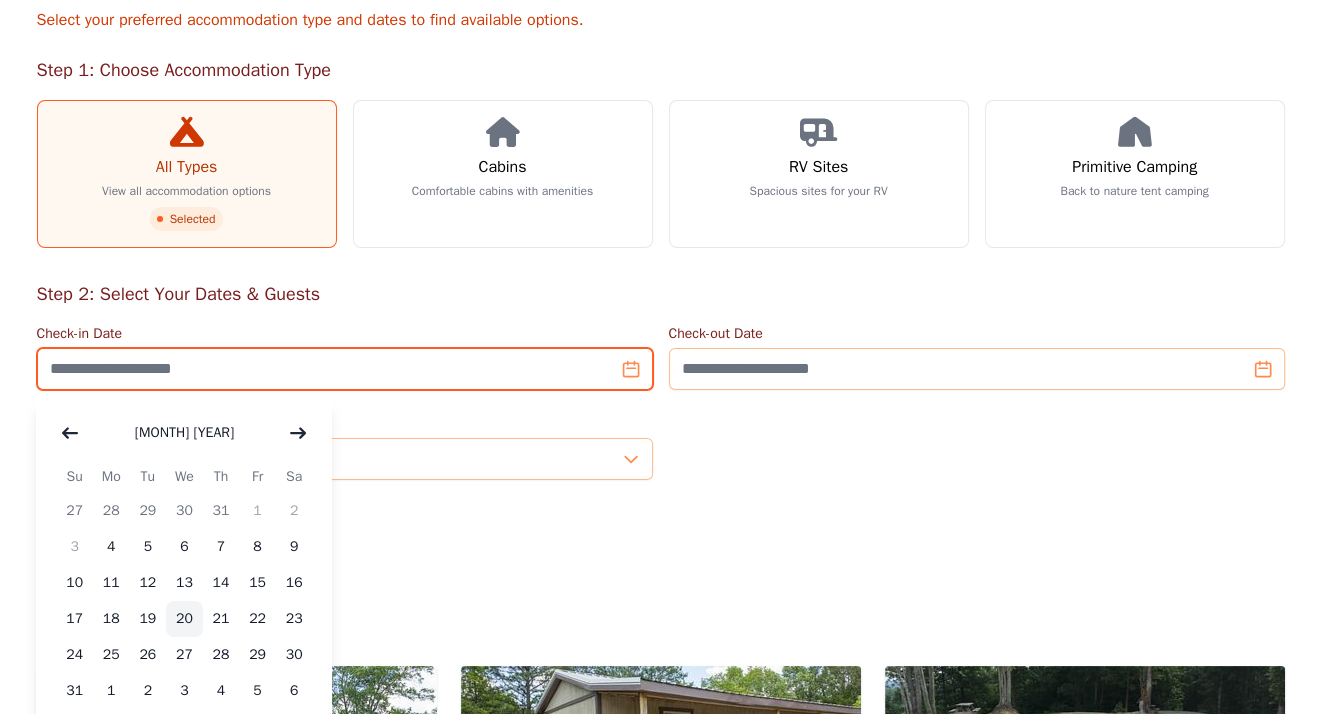 type on "**********" 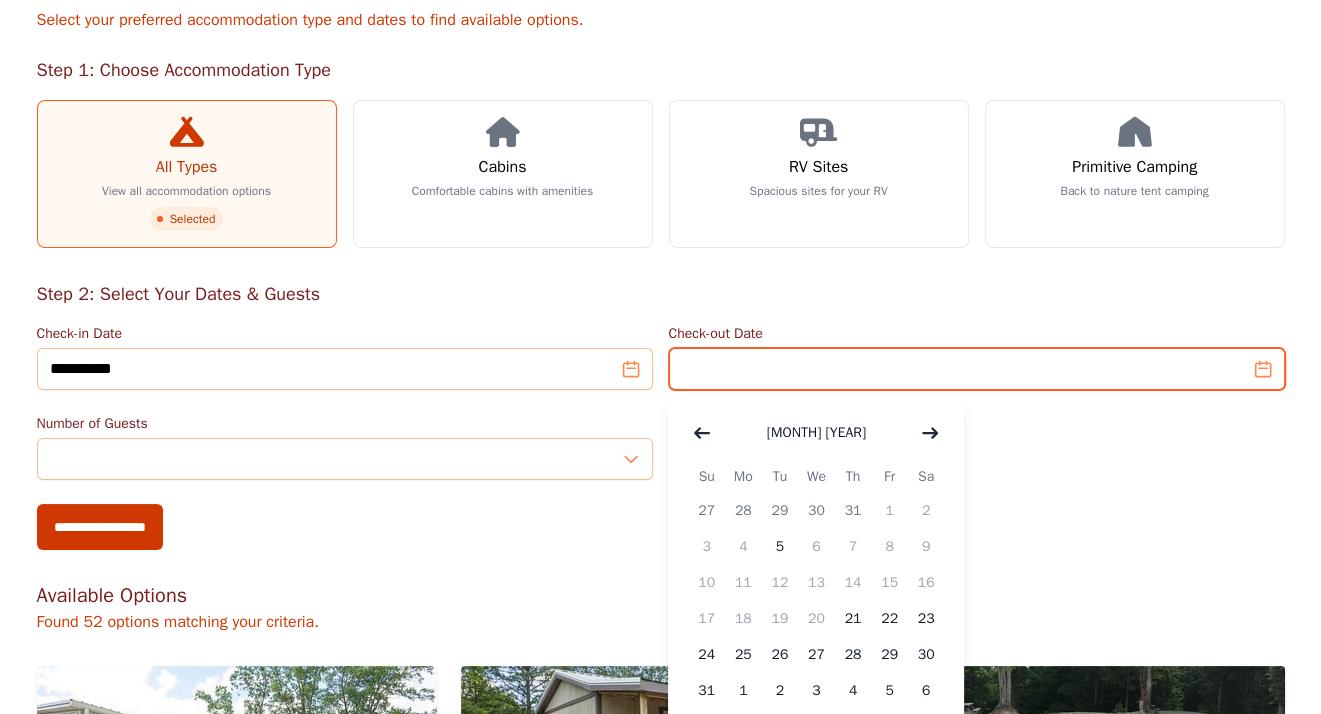 click on "Check-out Date" at bounding box center [977, 369] 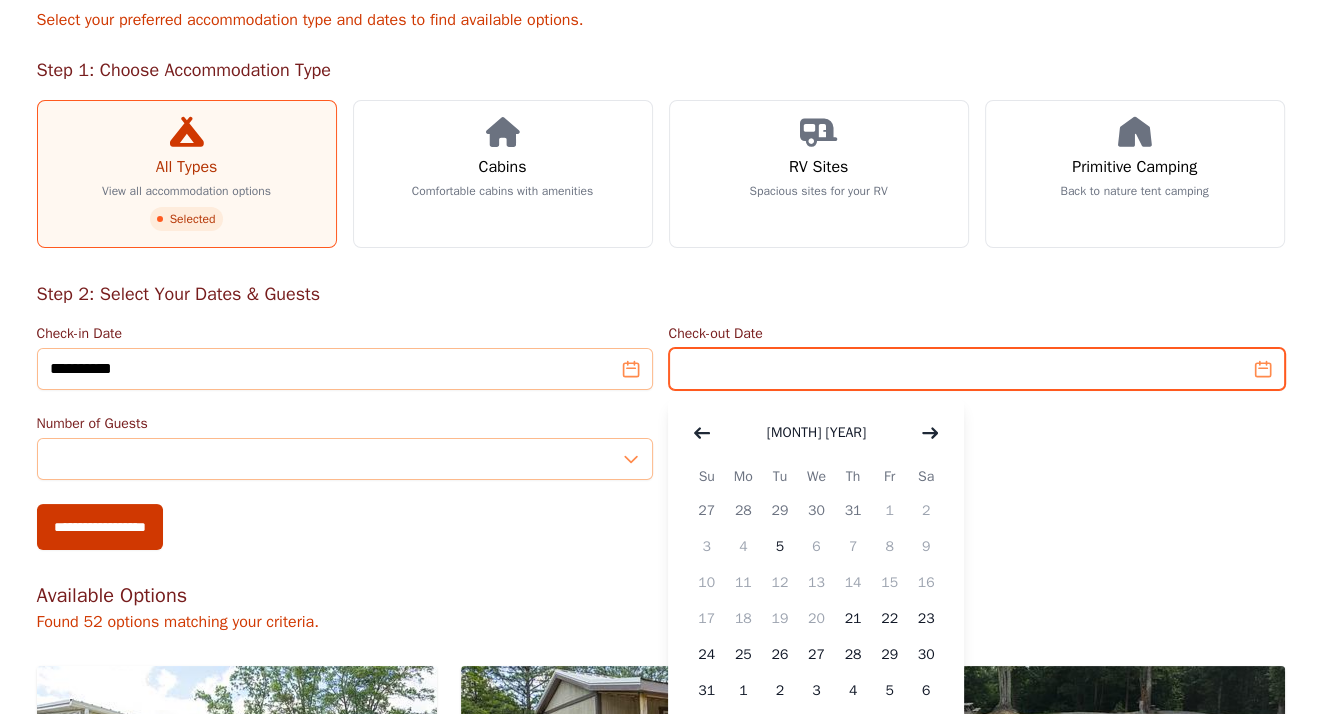 scroll, scrollTop: 300, scrollLeft: 0, axis: vertical 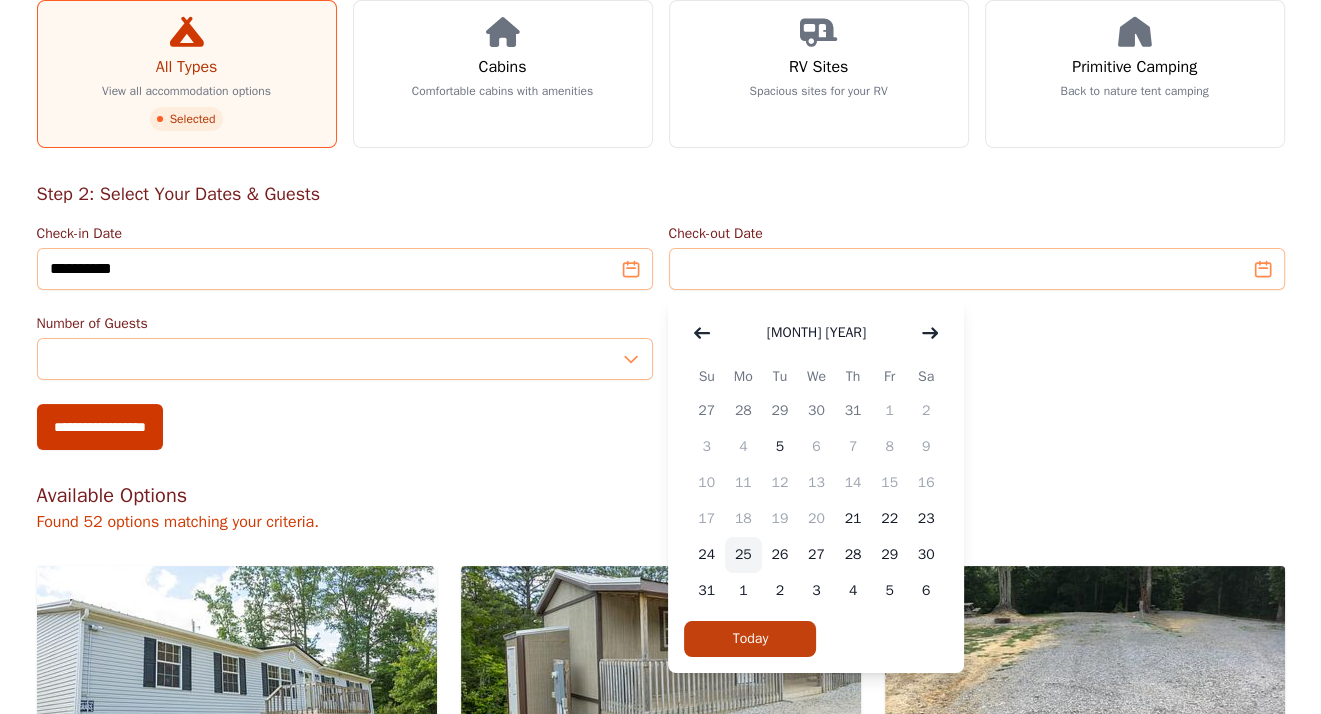 click on "25" at bounding box center (743, 555) 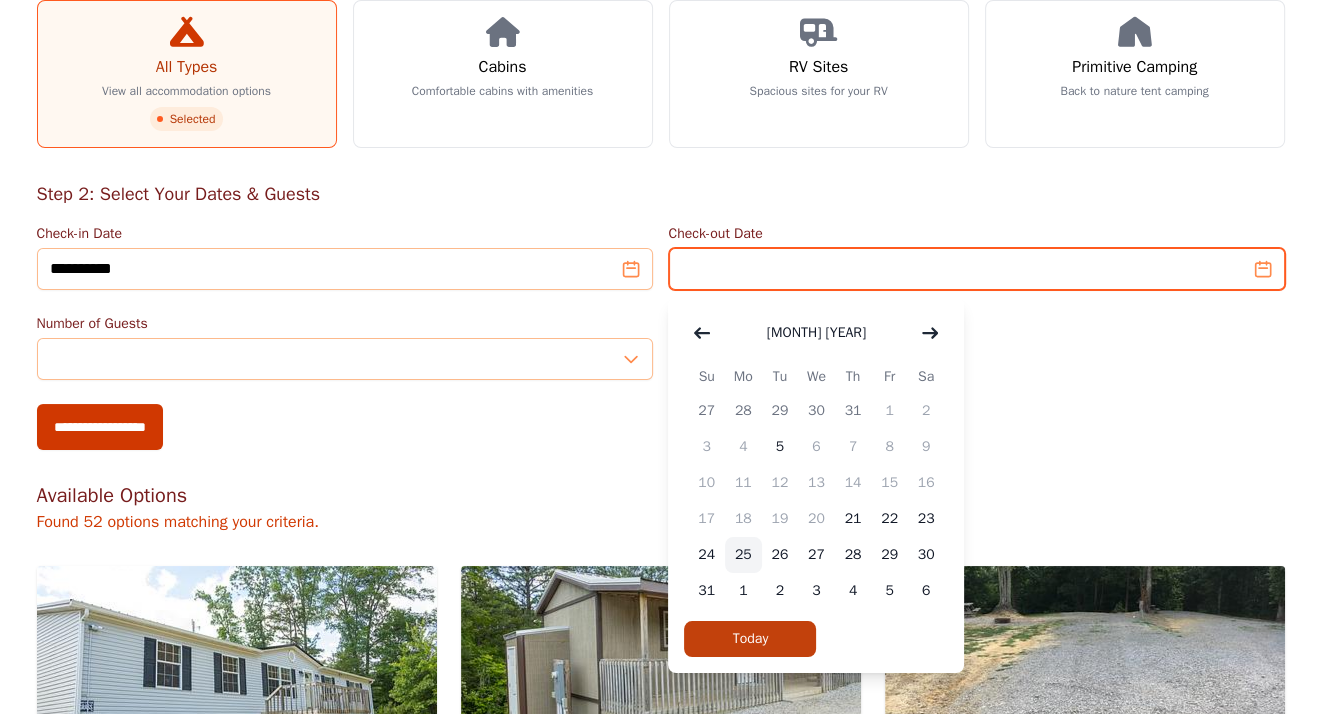 type on "**********" 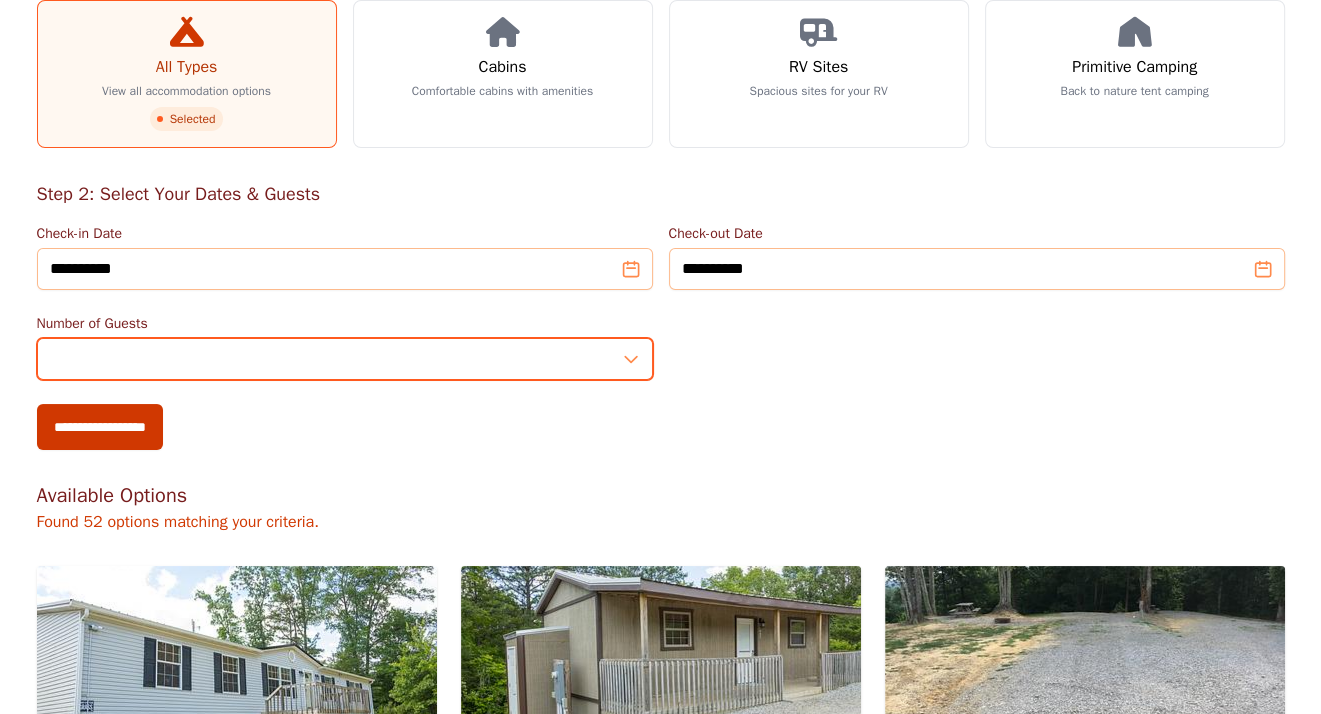 type on "*" 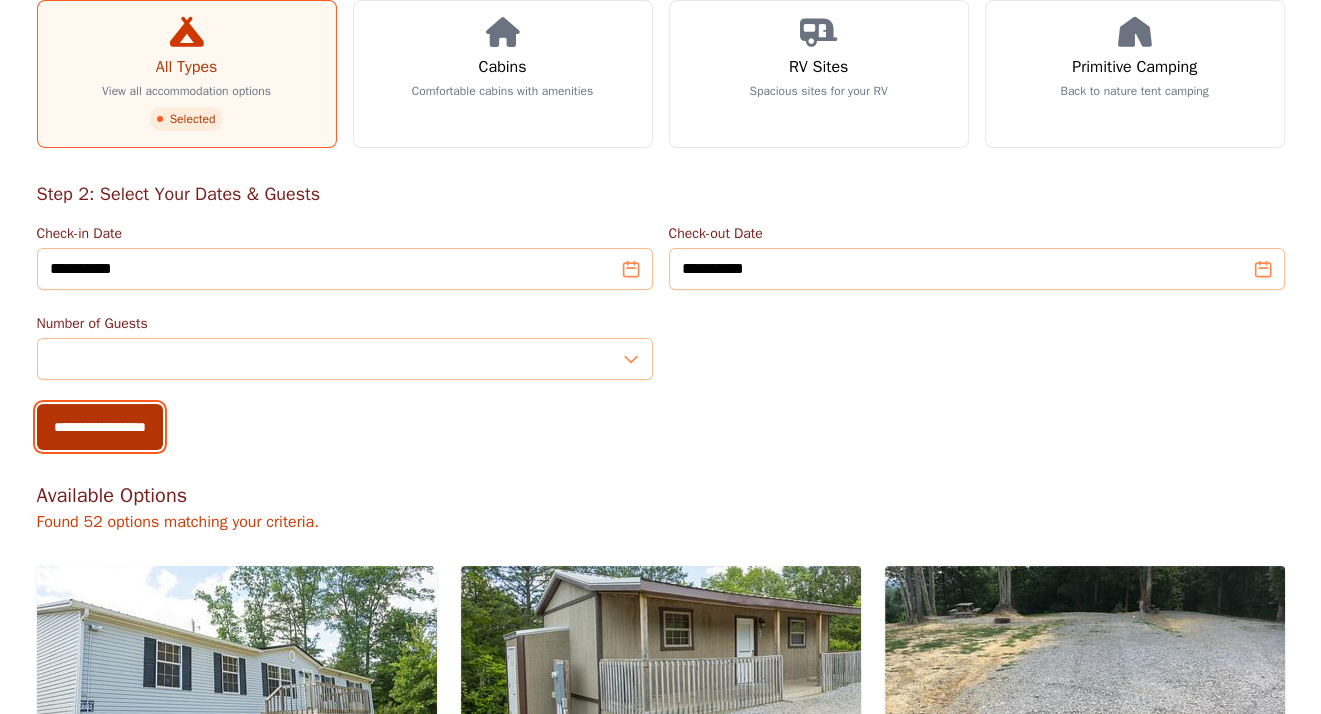 click on "**********" at bounding box center [100, 427] 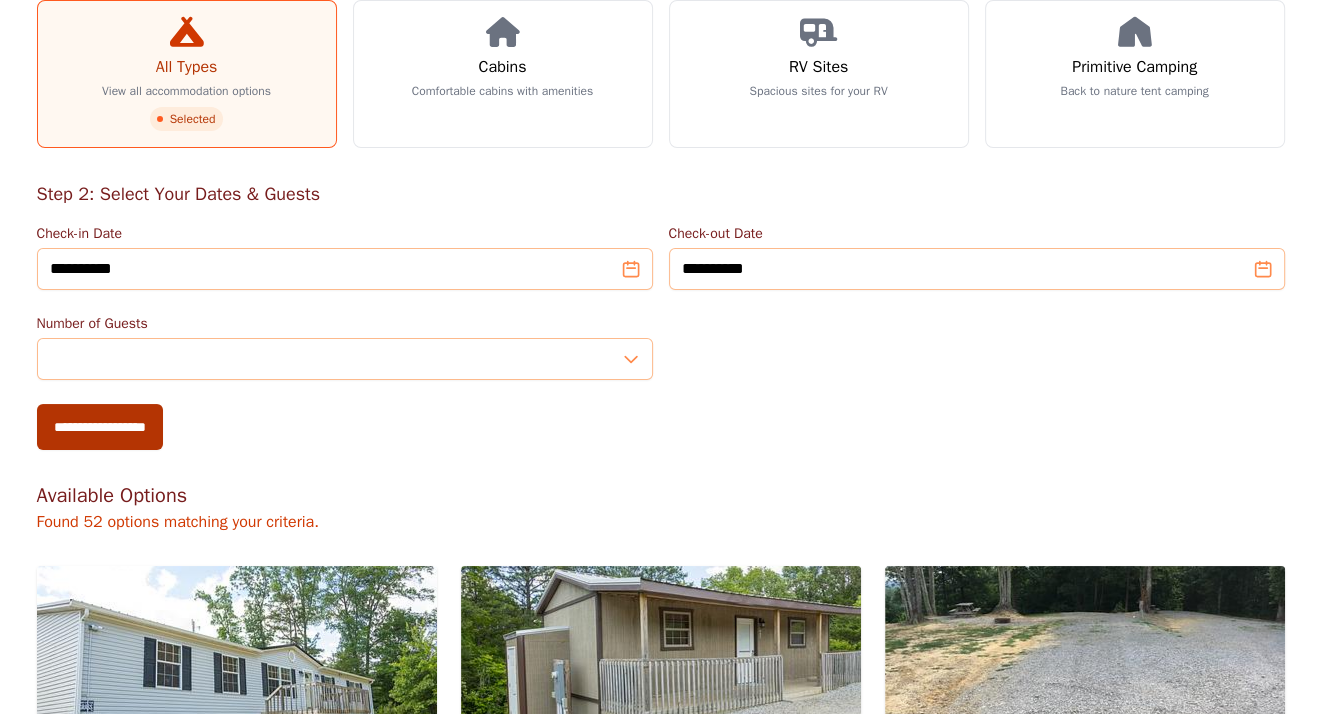 type on "**********" 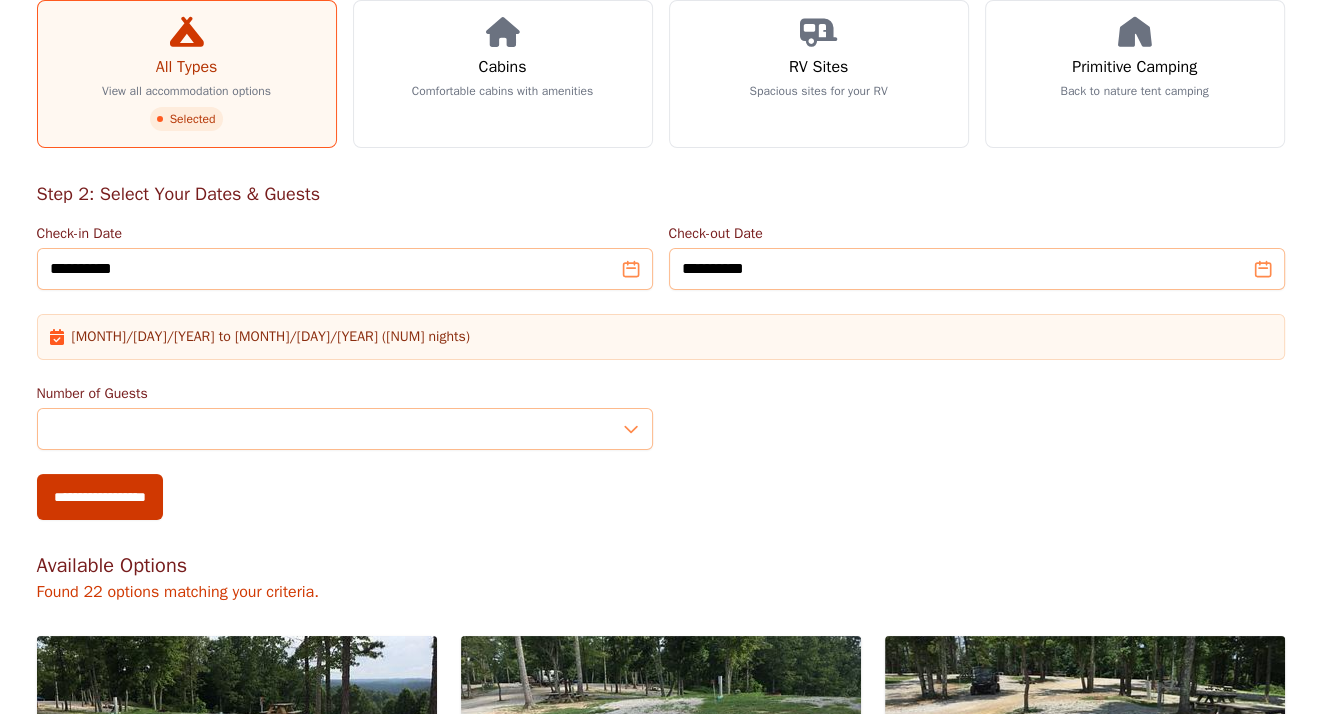 scroll, scrollTop: 0, scrollLeft: 0, axis: both 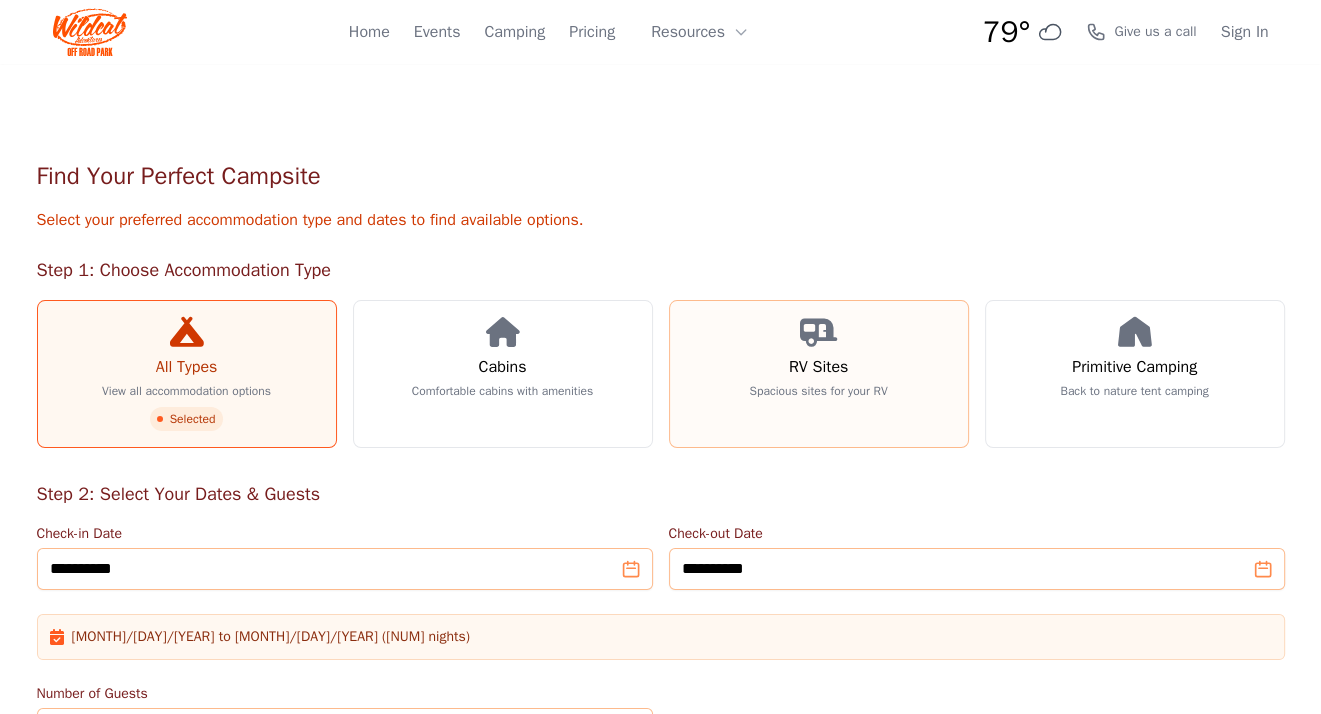 click on "RV Sites
Spacious sites for your RV" at bounding box center [819, 374] 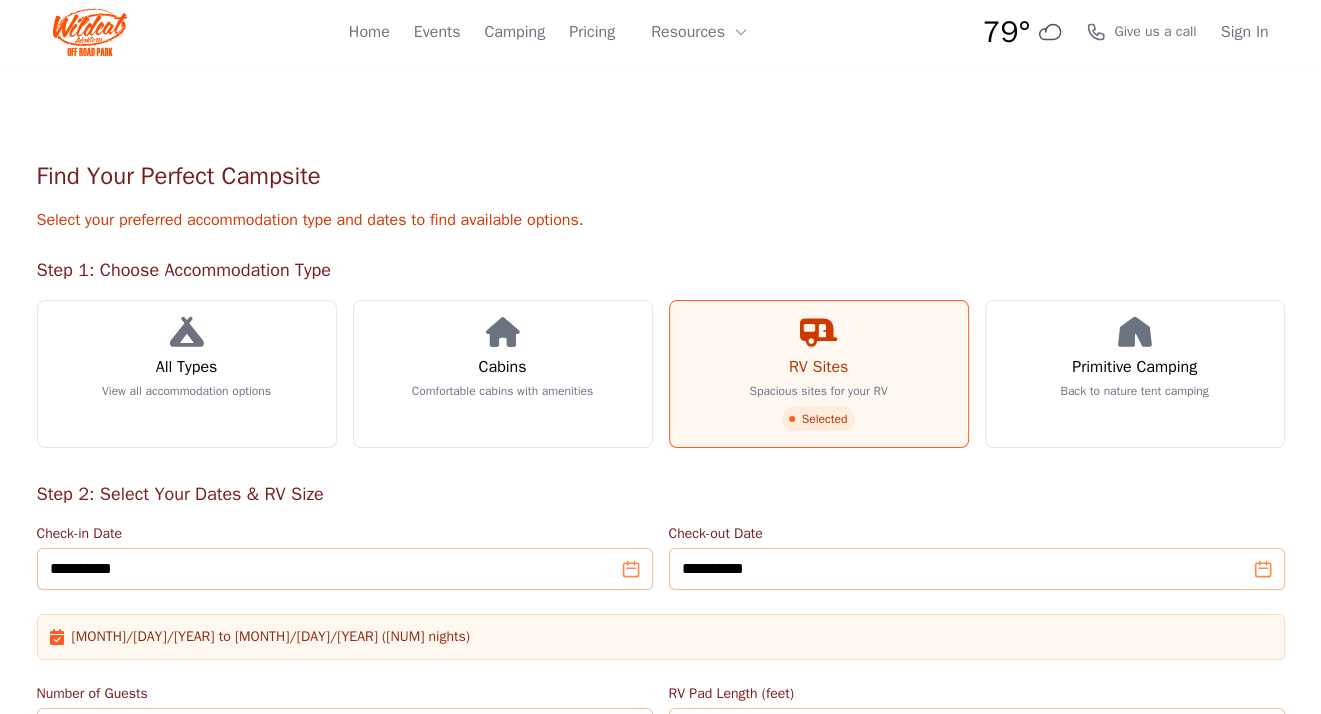 click on "Selected" at bounding box center (819, 419) 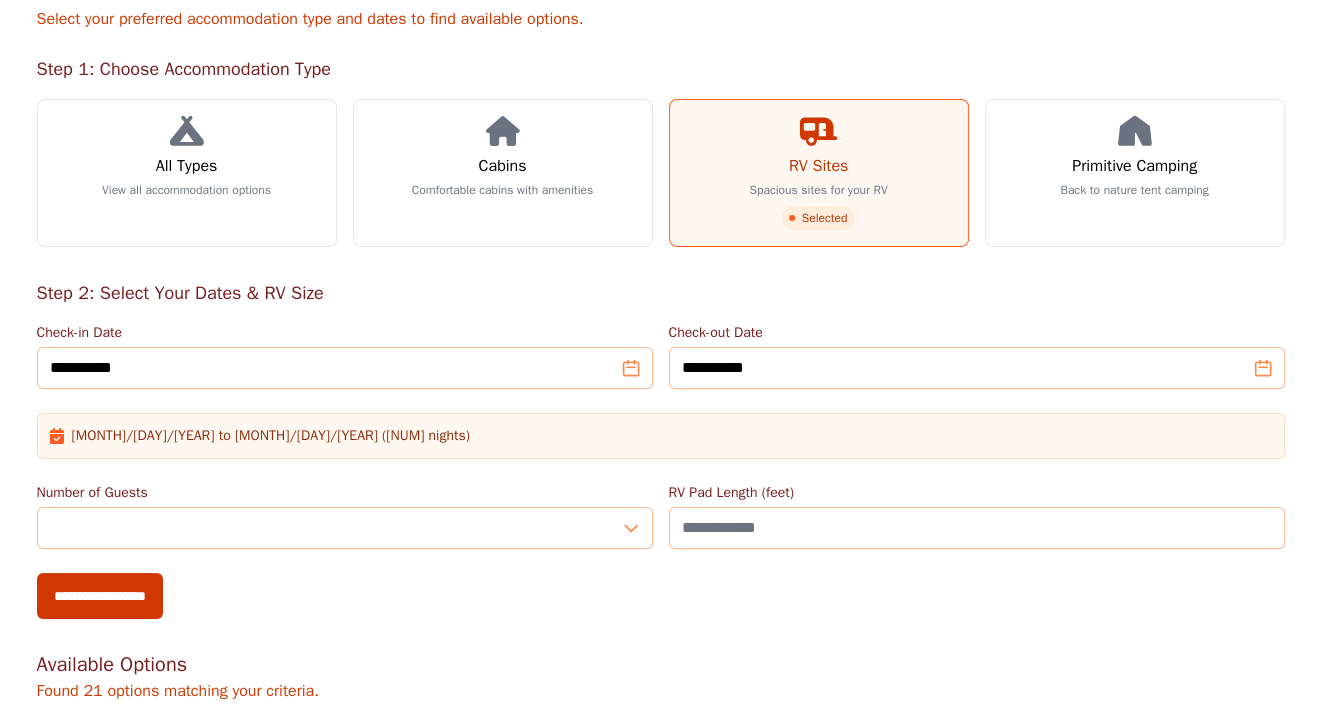 scroll, scrollTop: 400, scrollLeft: 0, axis: vertical 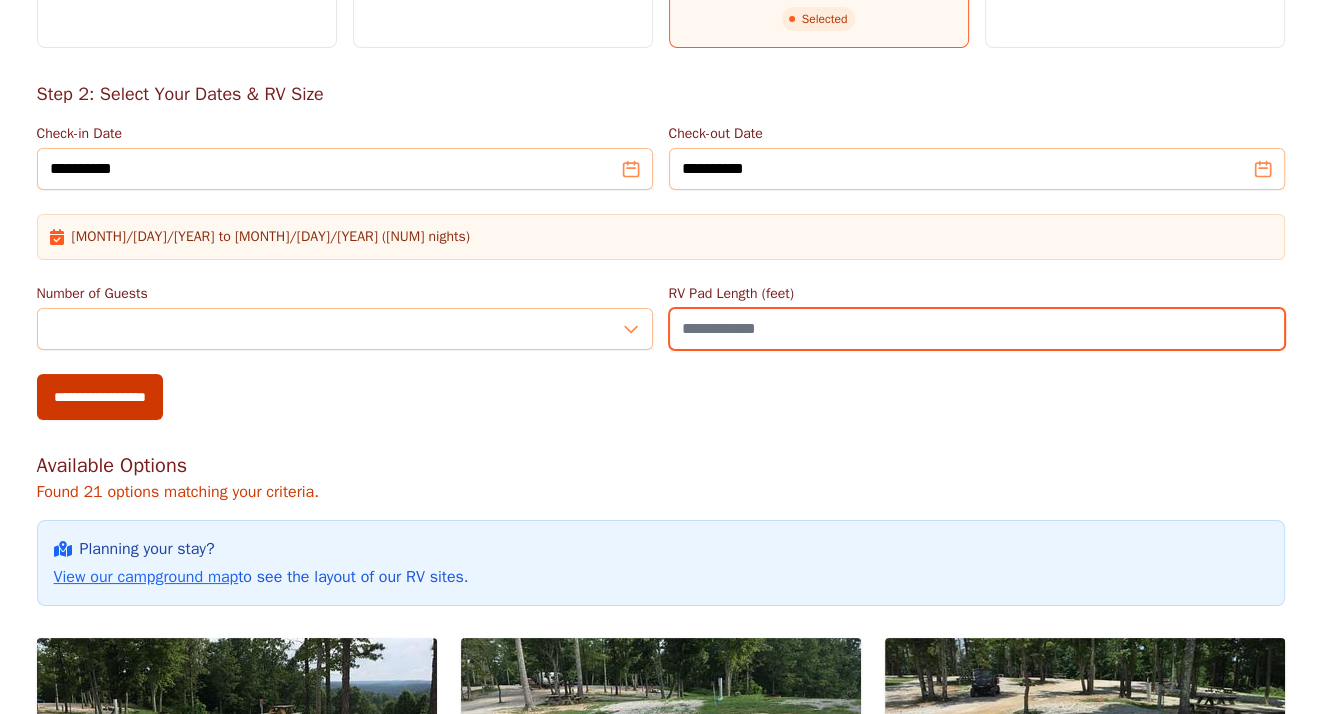 click on "RV Pad Length (feet)" at bounding box center (977, 329) 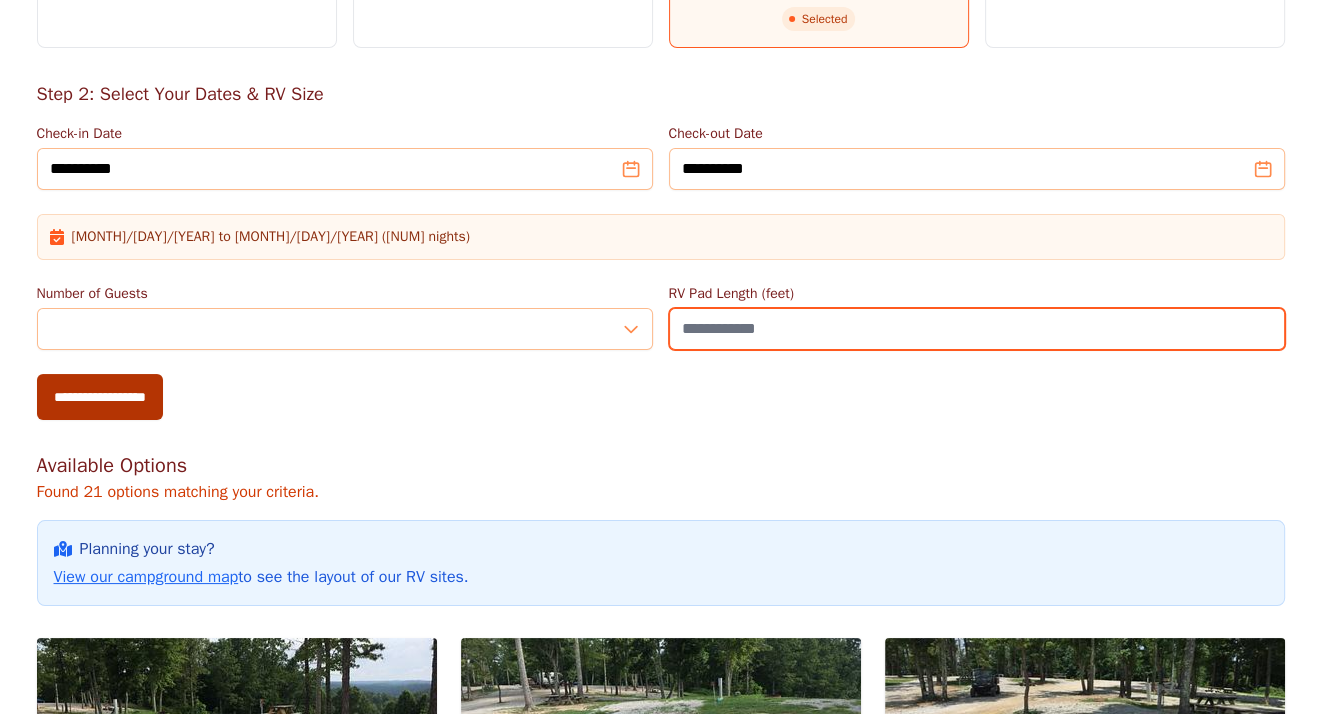 type on "**" 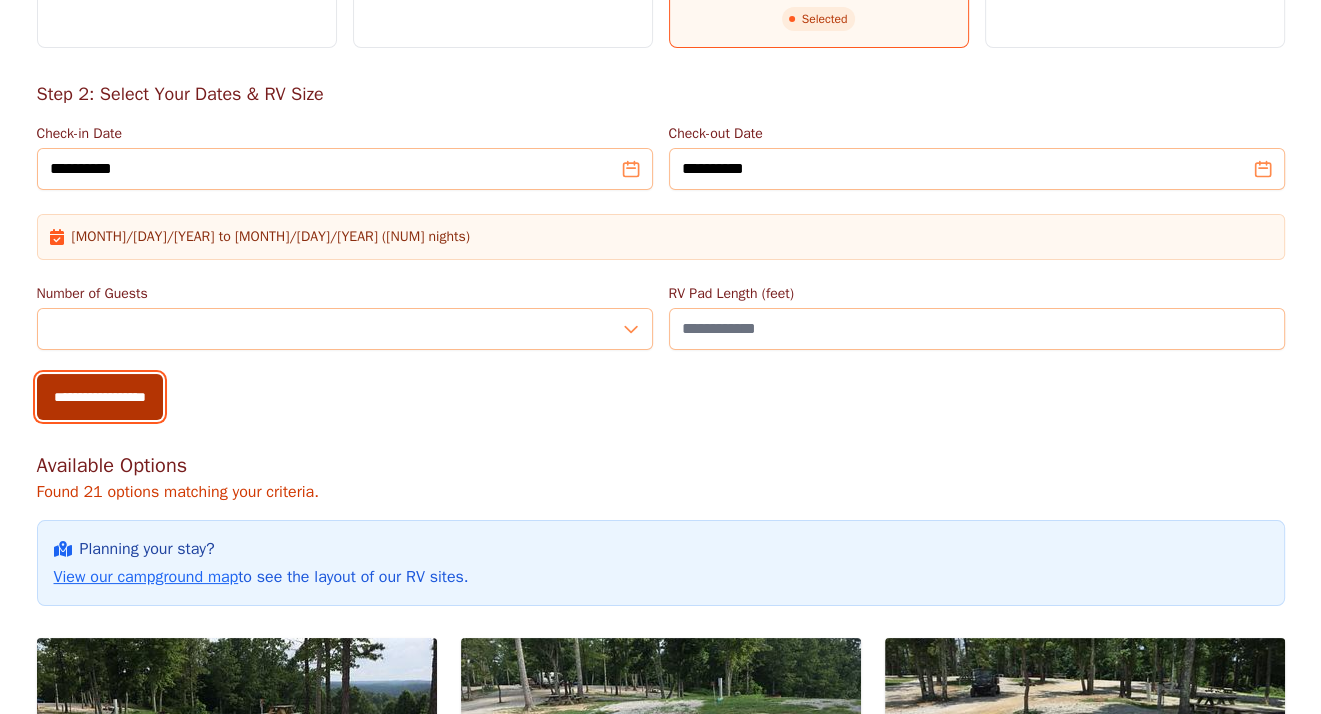 click on "**********" at bounding box center [100, 397] 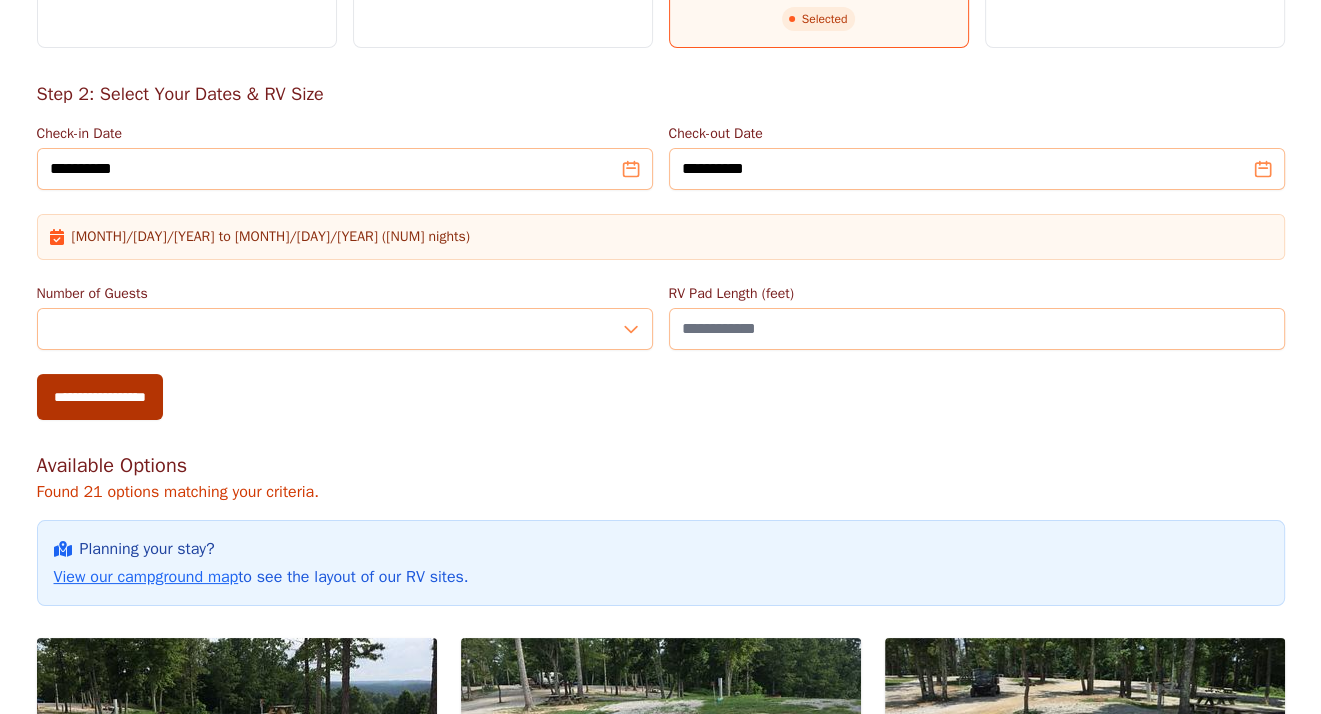 type on "**********" 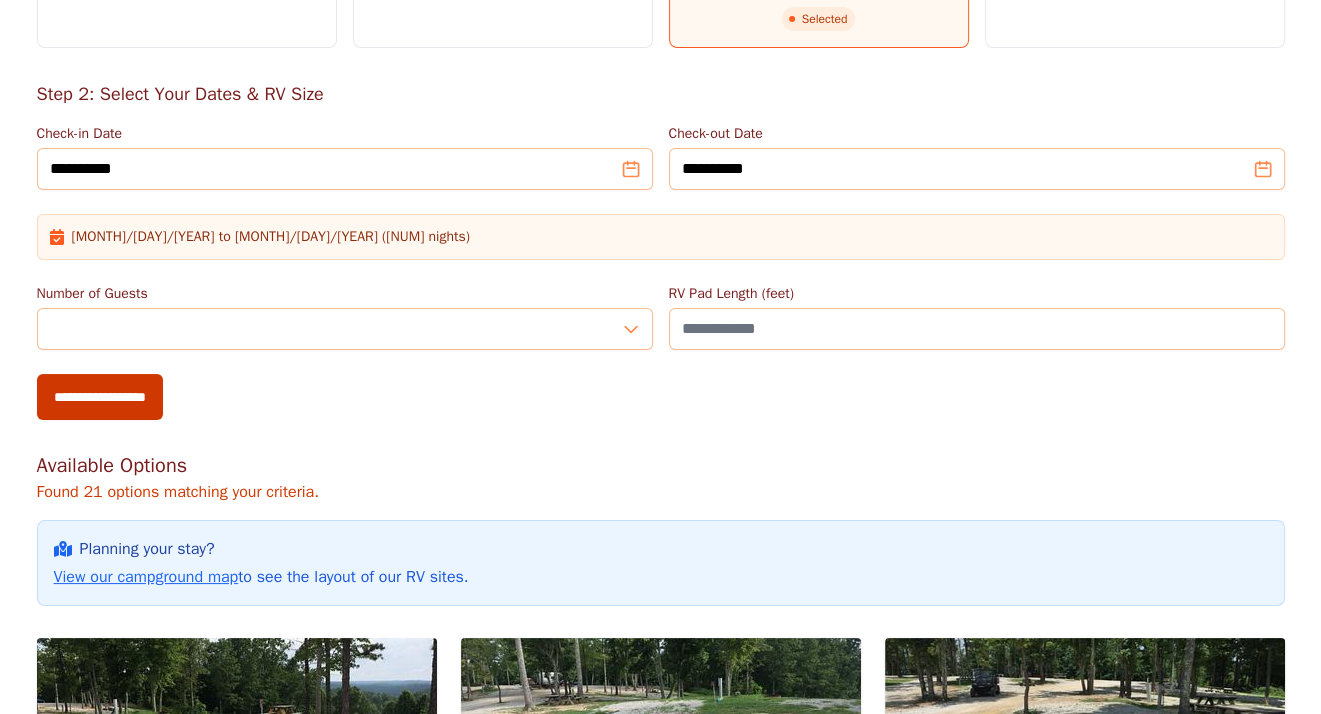 scroll, scrollTop: 700, scrollLeft: 0, axis: vertical 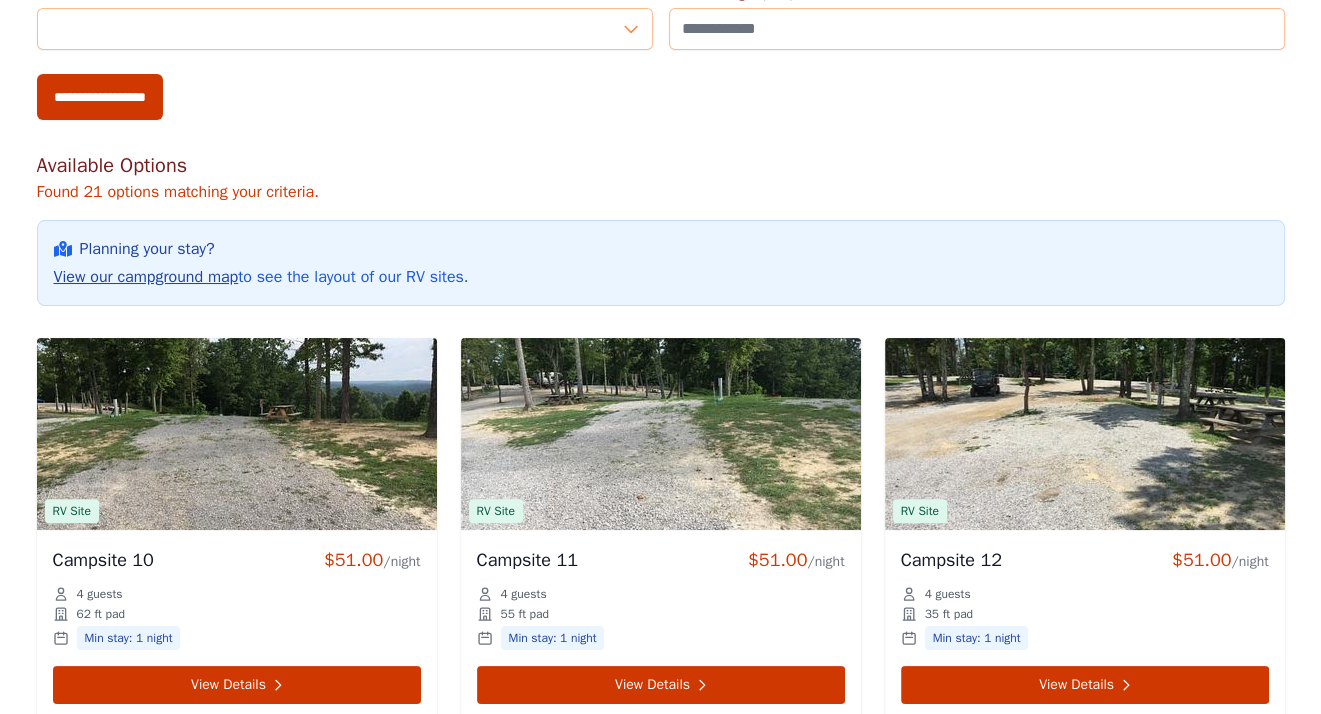 click on "View our campground map" at bounding box center (146, 277) 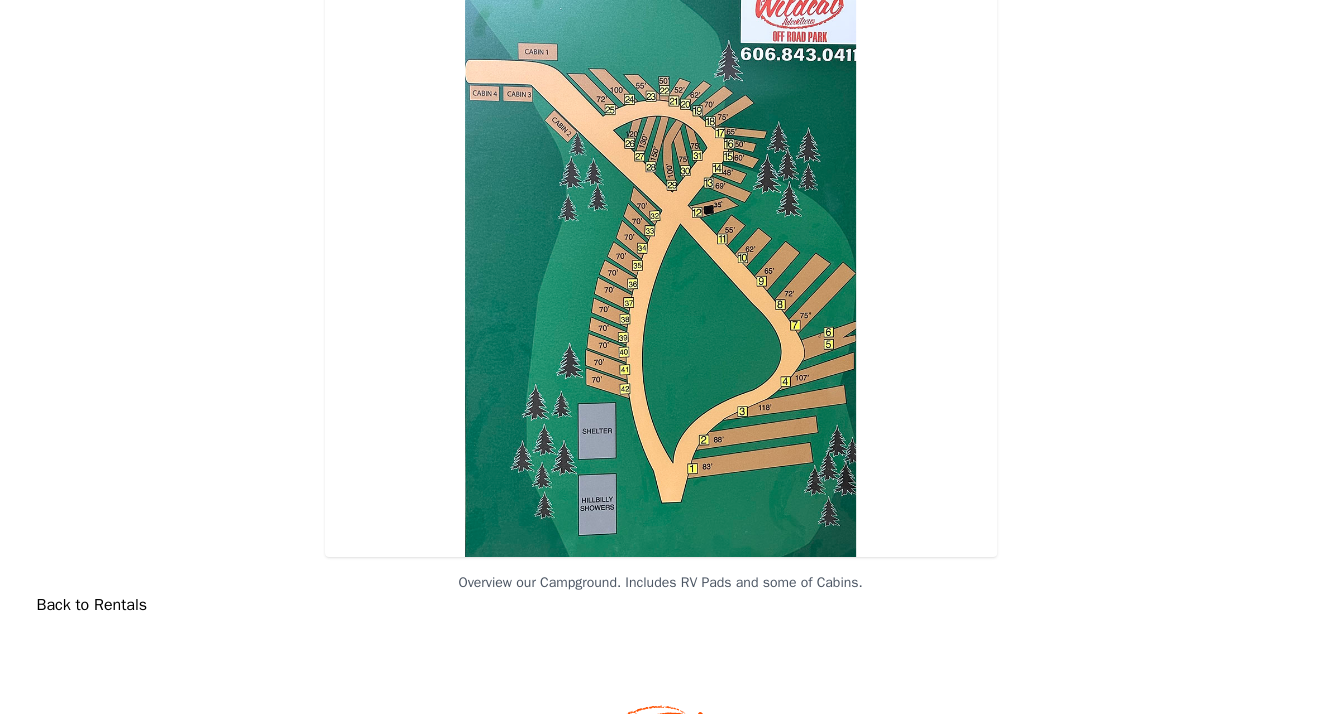 scroll, scrollTop: 200, scrollLeft: 0, axis: vertical 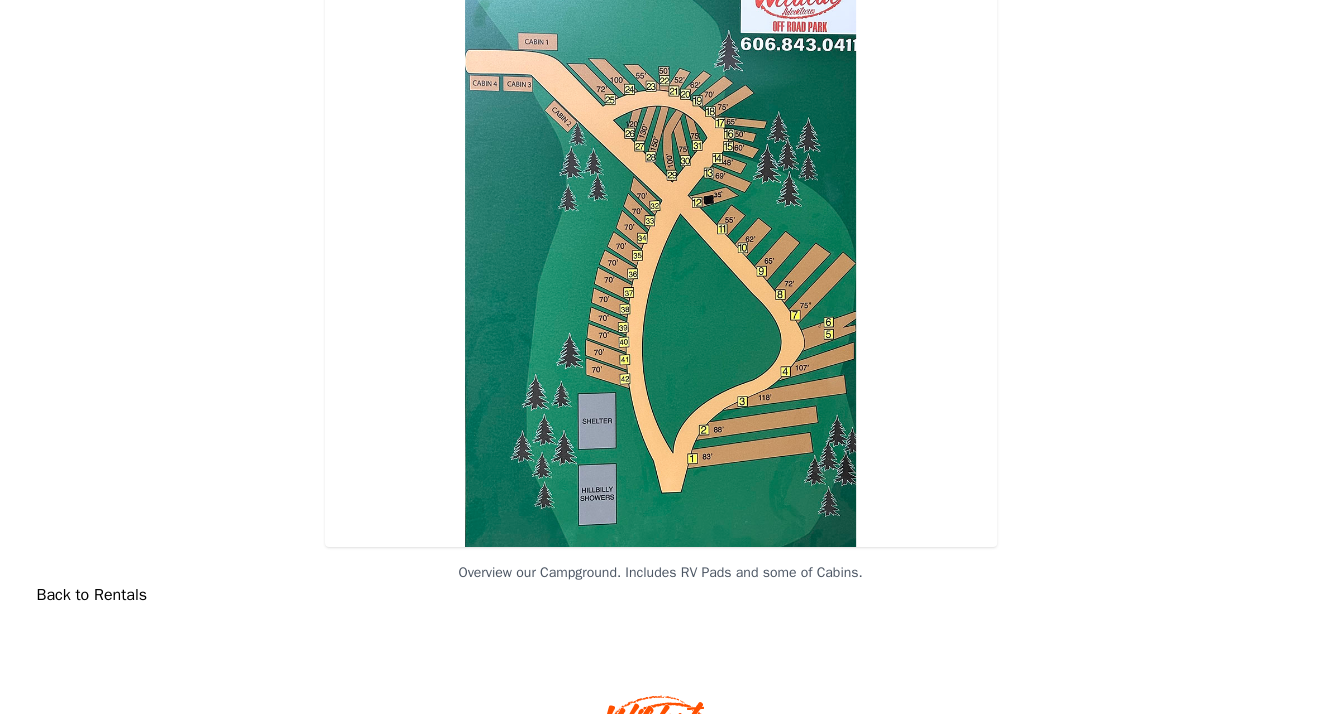 click at bounding box center [661, 261] 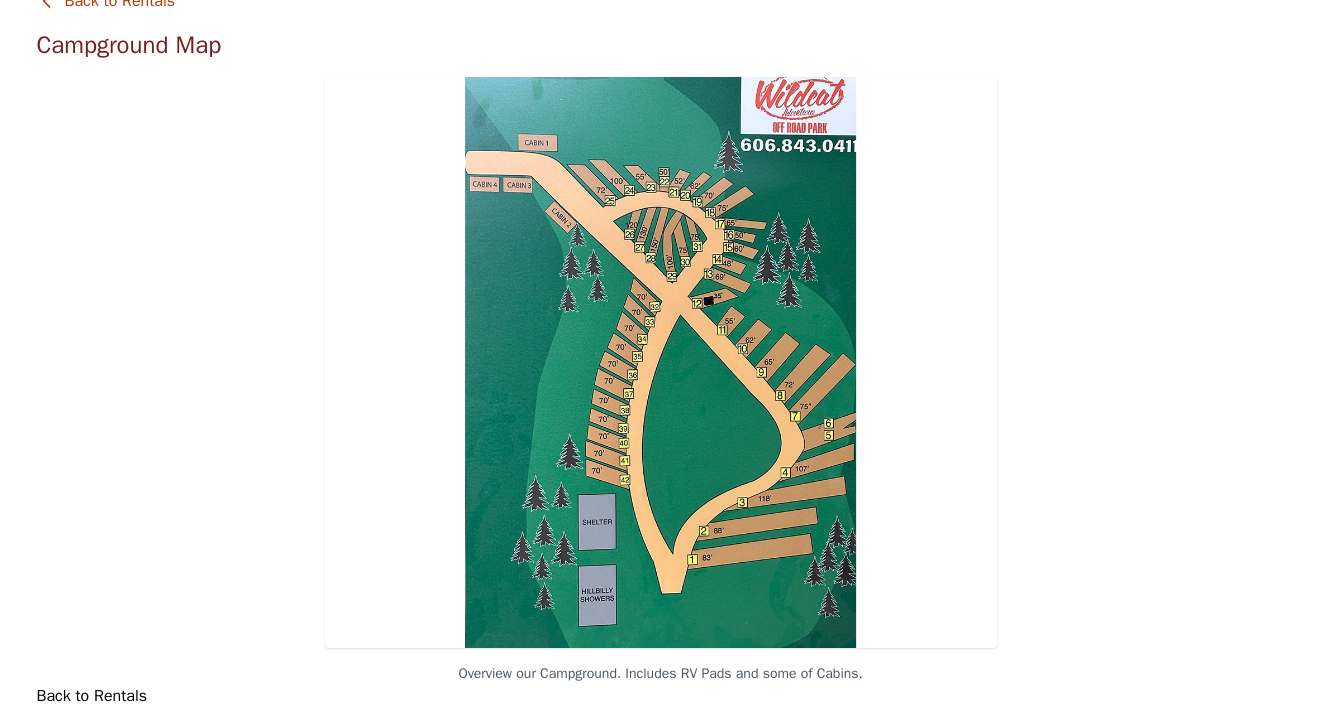 scroll, scrollTop: 0, scrollLeft: 0, axis: both 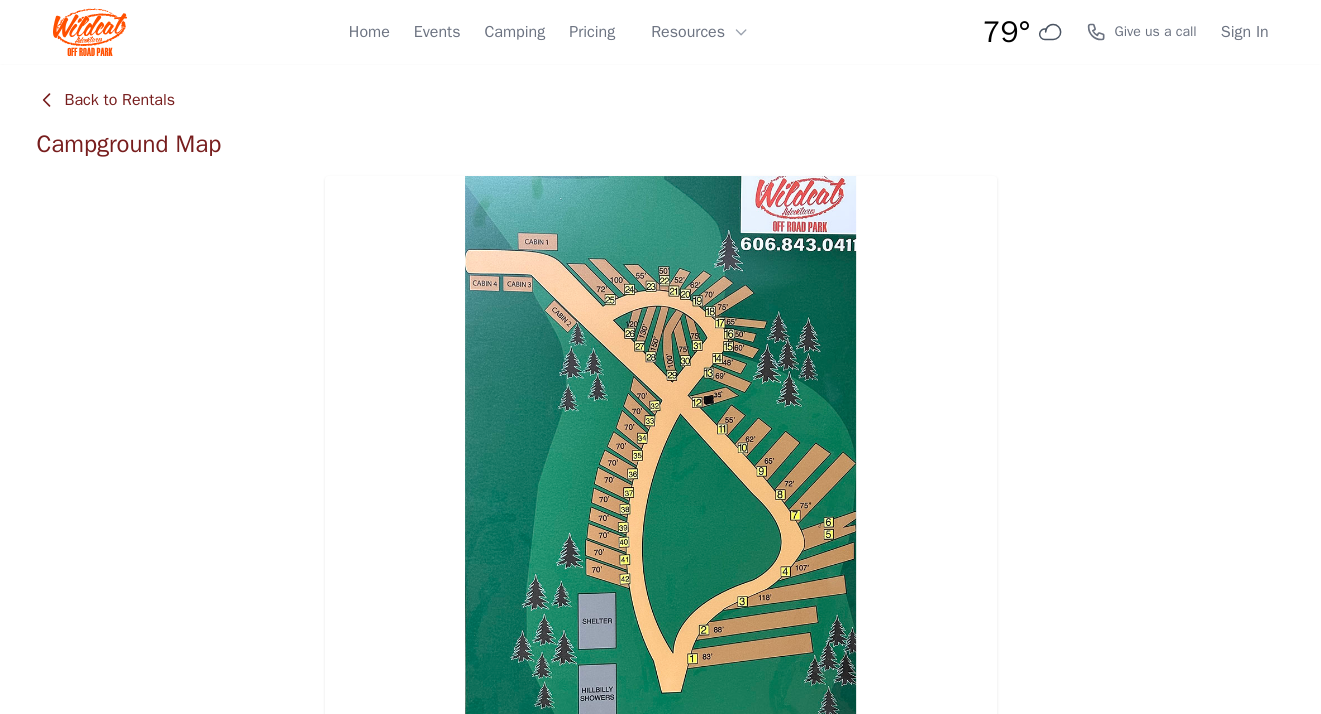 click on "Back to Rentals" at bounding box center (106, 100) 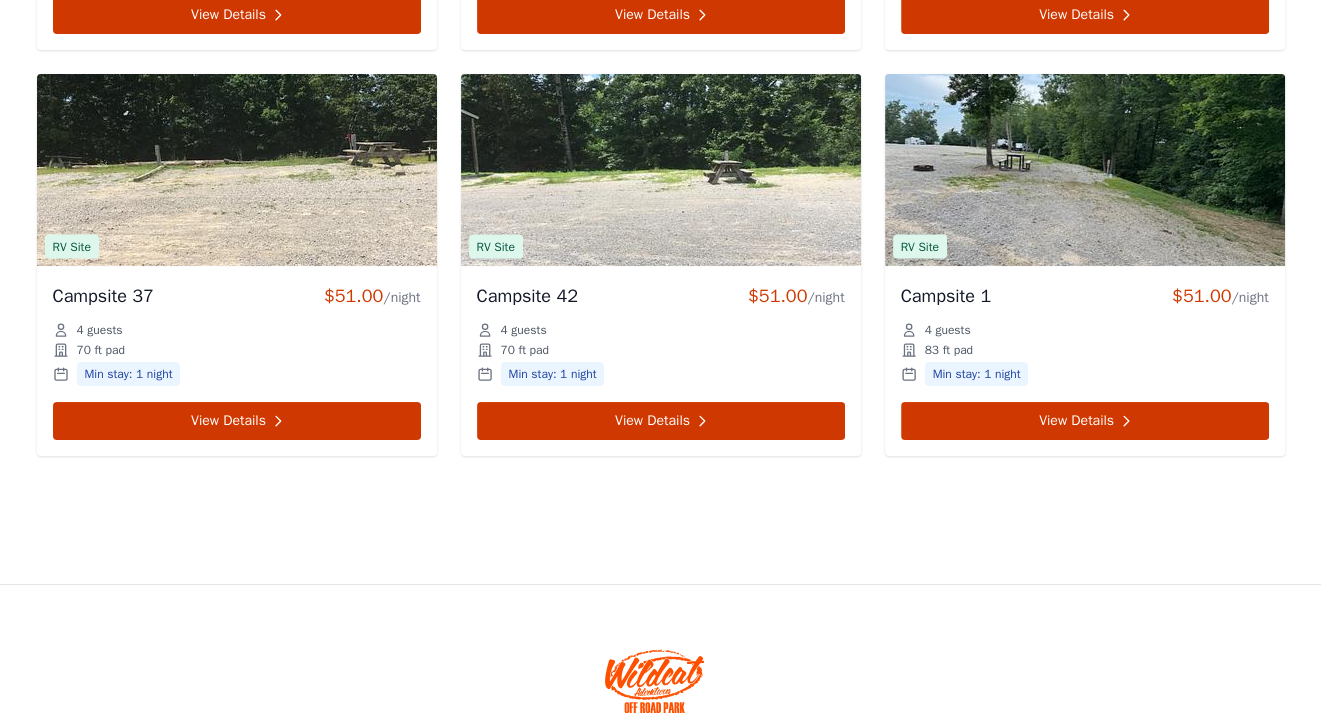 scroll, scrollTop: 3481, scrollLeft: 0, axis: vertical 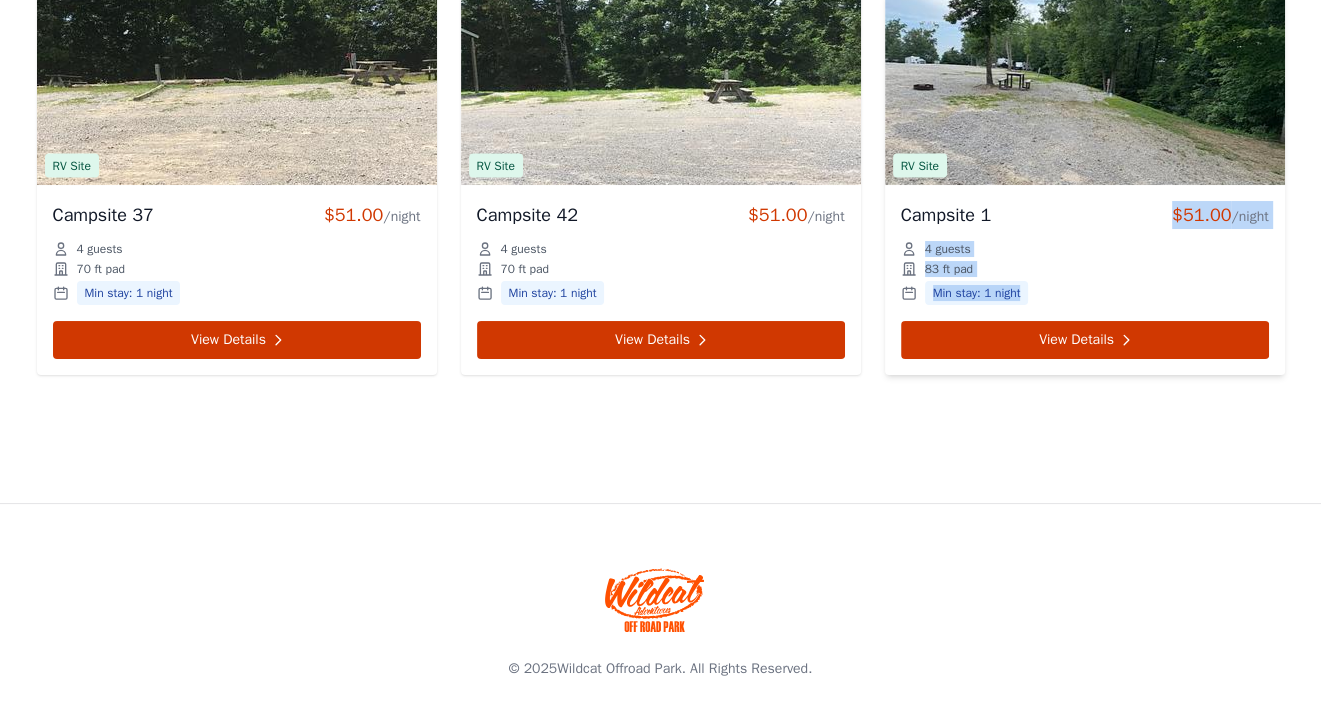 drag, startPoint x: 1009, startPoint y: 209, endPoint x: 888, endPoint y: 350, distance: 185.80096 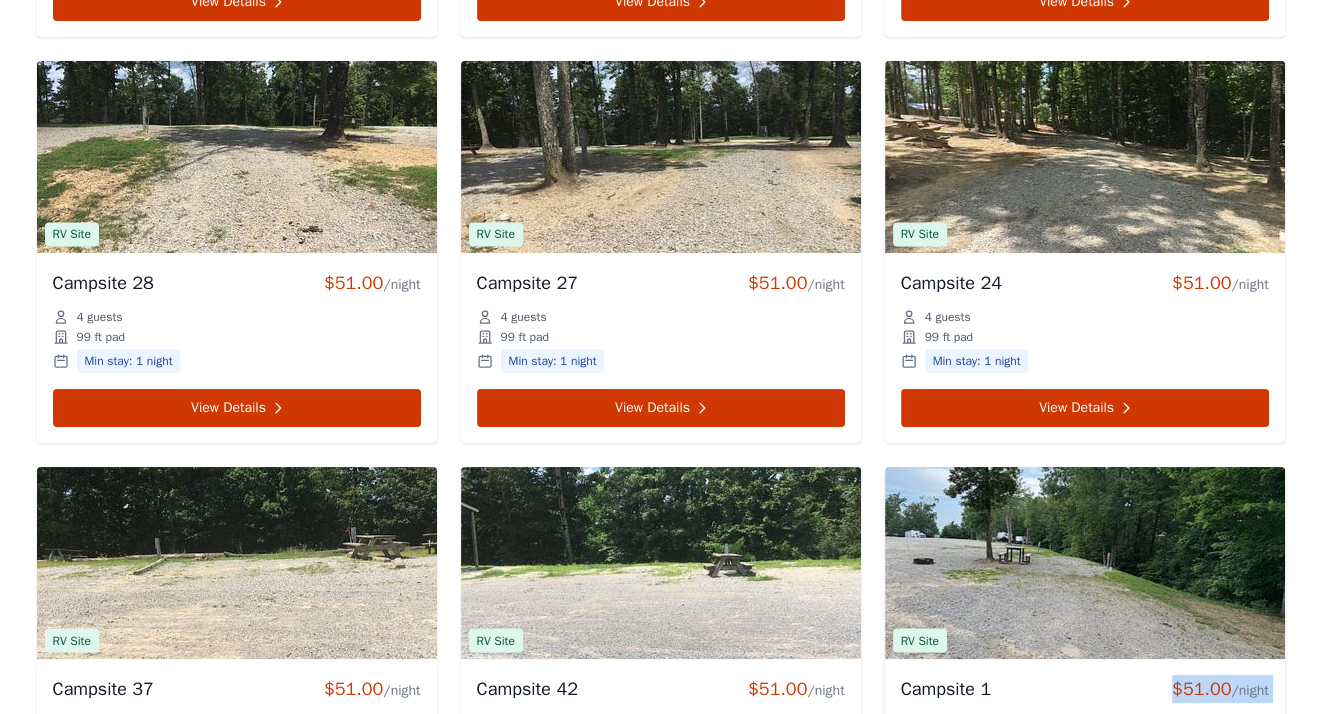 scroll, scrollTop: 2781, scrollLeft: 0, axis: vertical 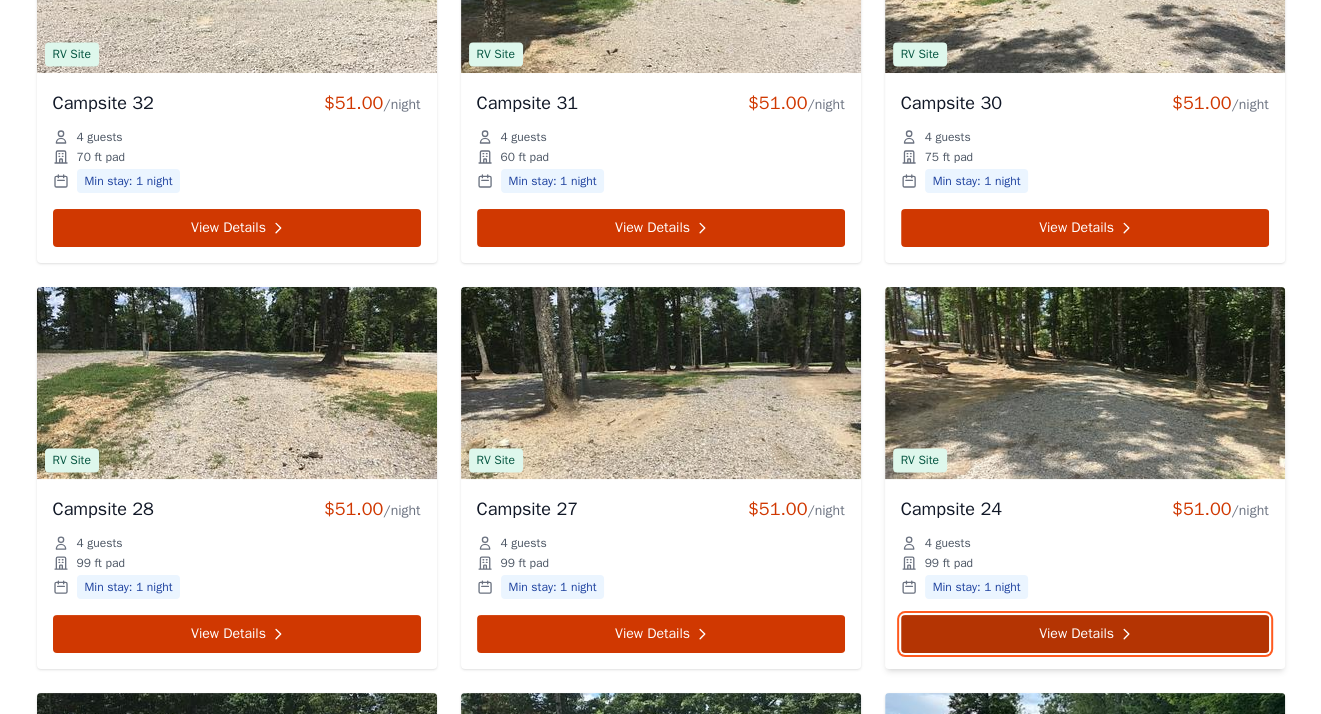 click on "View Details" at bounding box center (1085, 634) 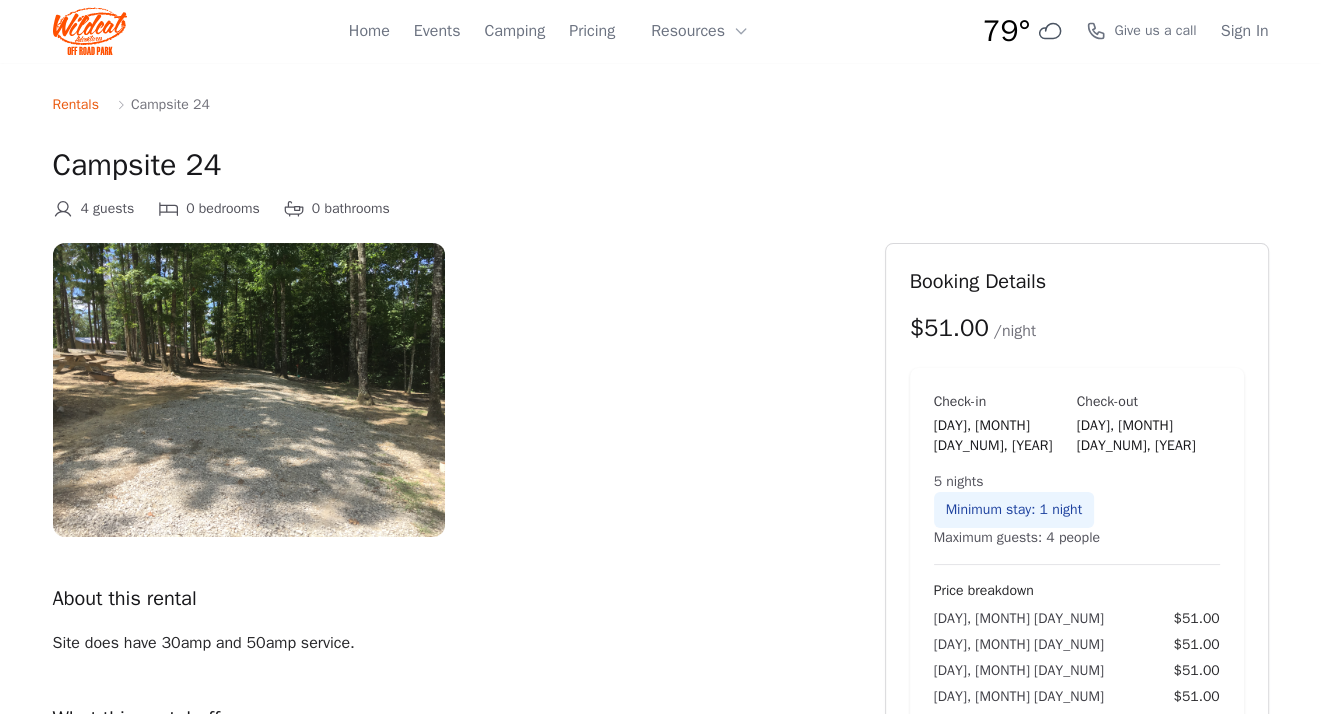 scroll, scrollTop: 0, scrollLeft: 0, axis: both 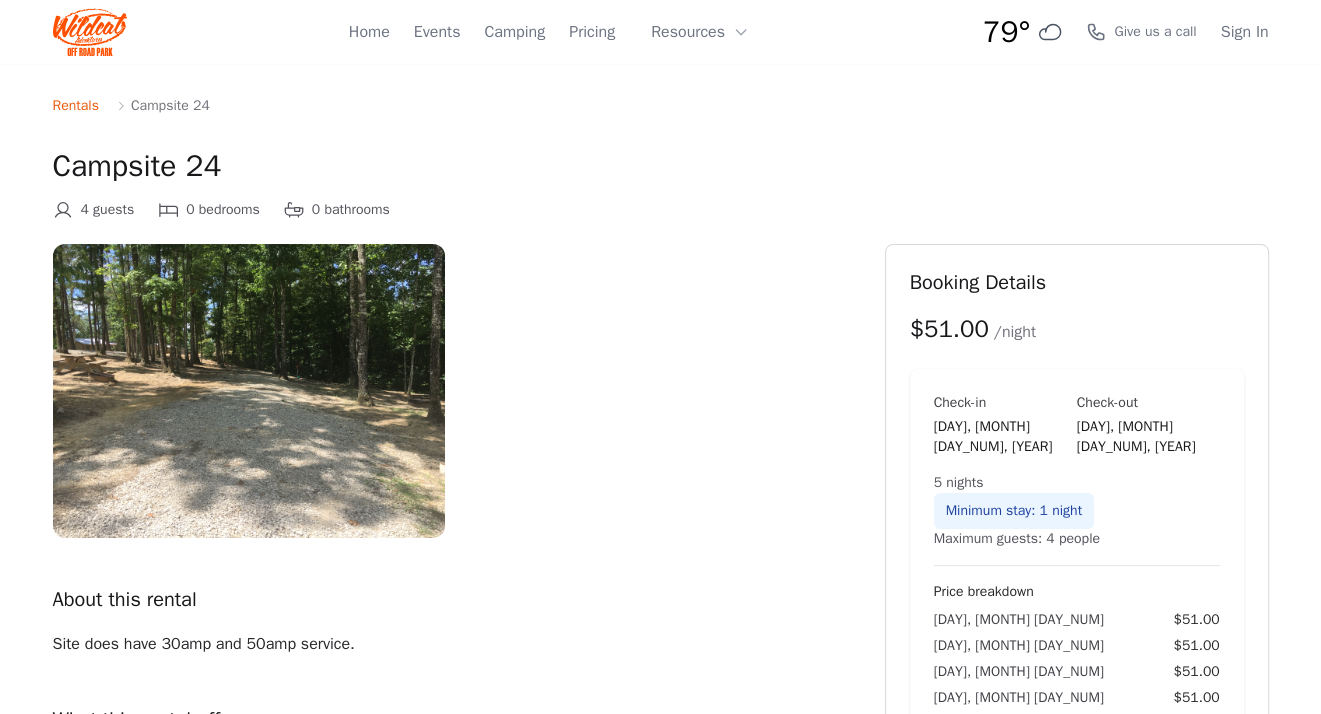 click at bounding box center (249, 391) 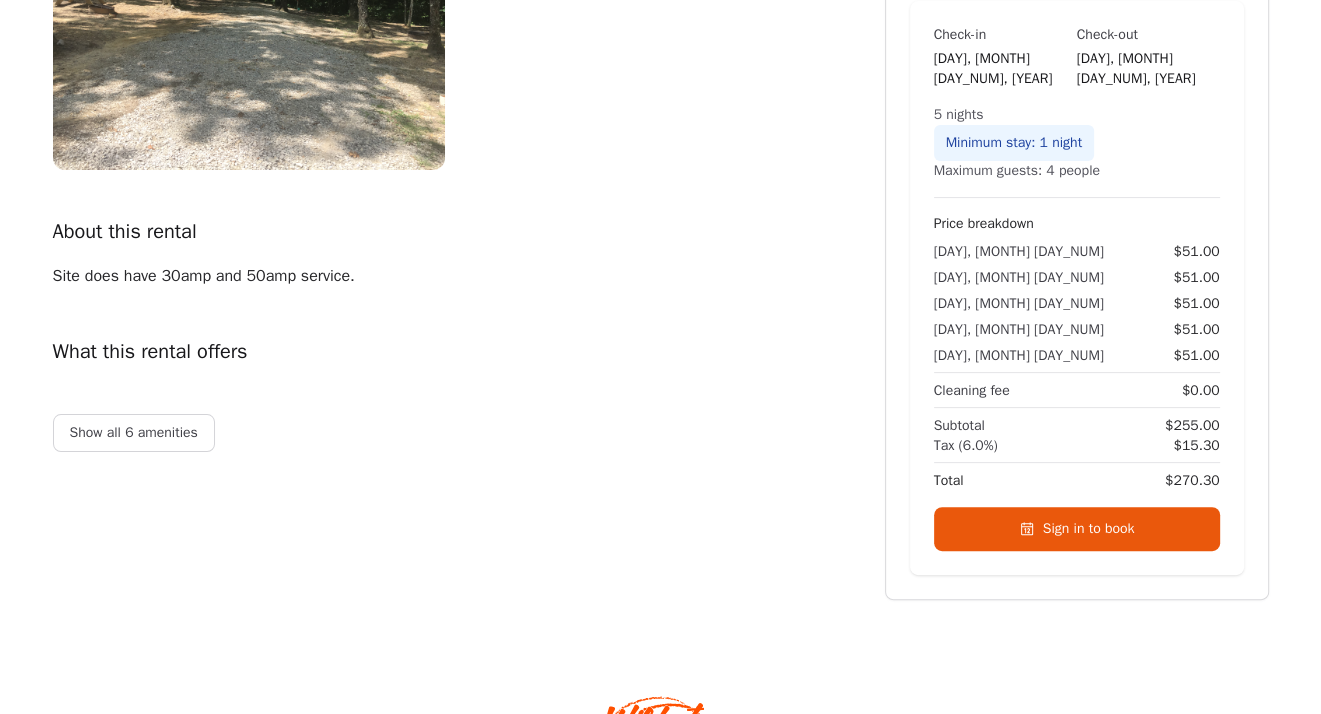 scroll, scrollTop: 400, scrollLeft: 0, axis: vertical 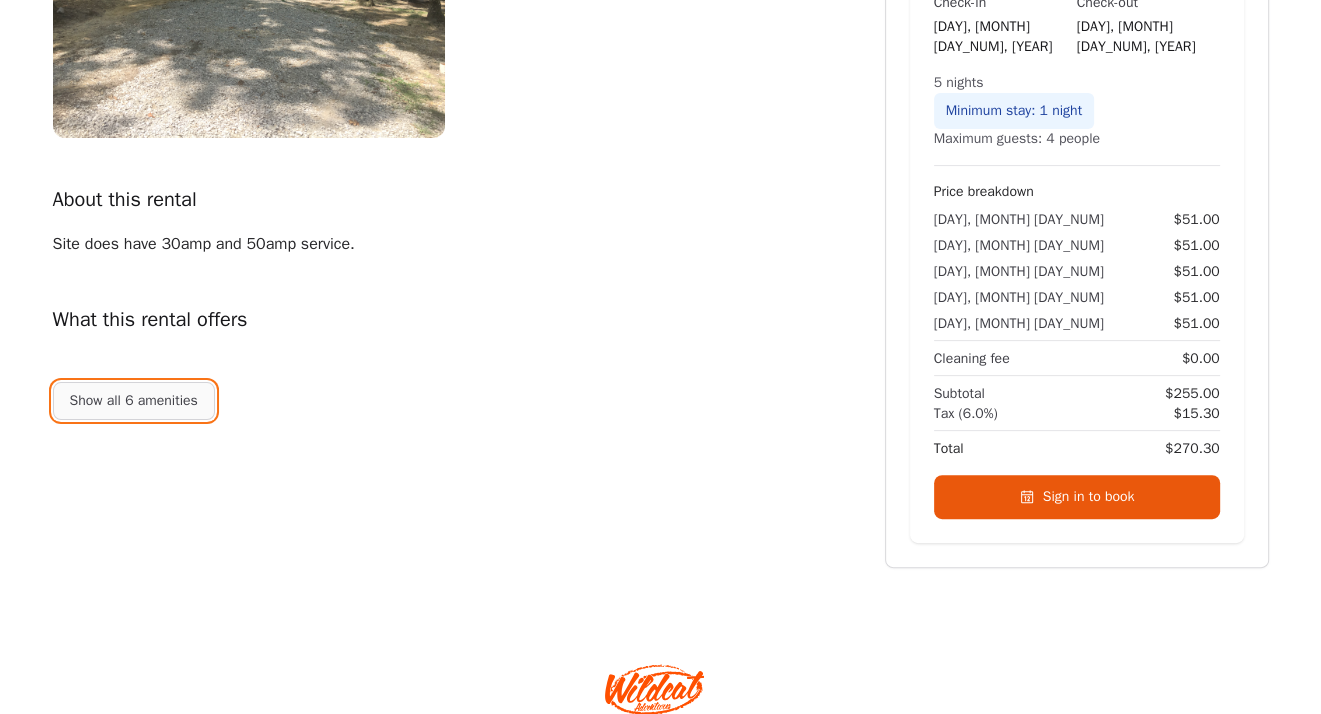 click on "Show all 6 amenities" at bounding box center (134, 401) 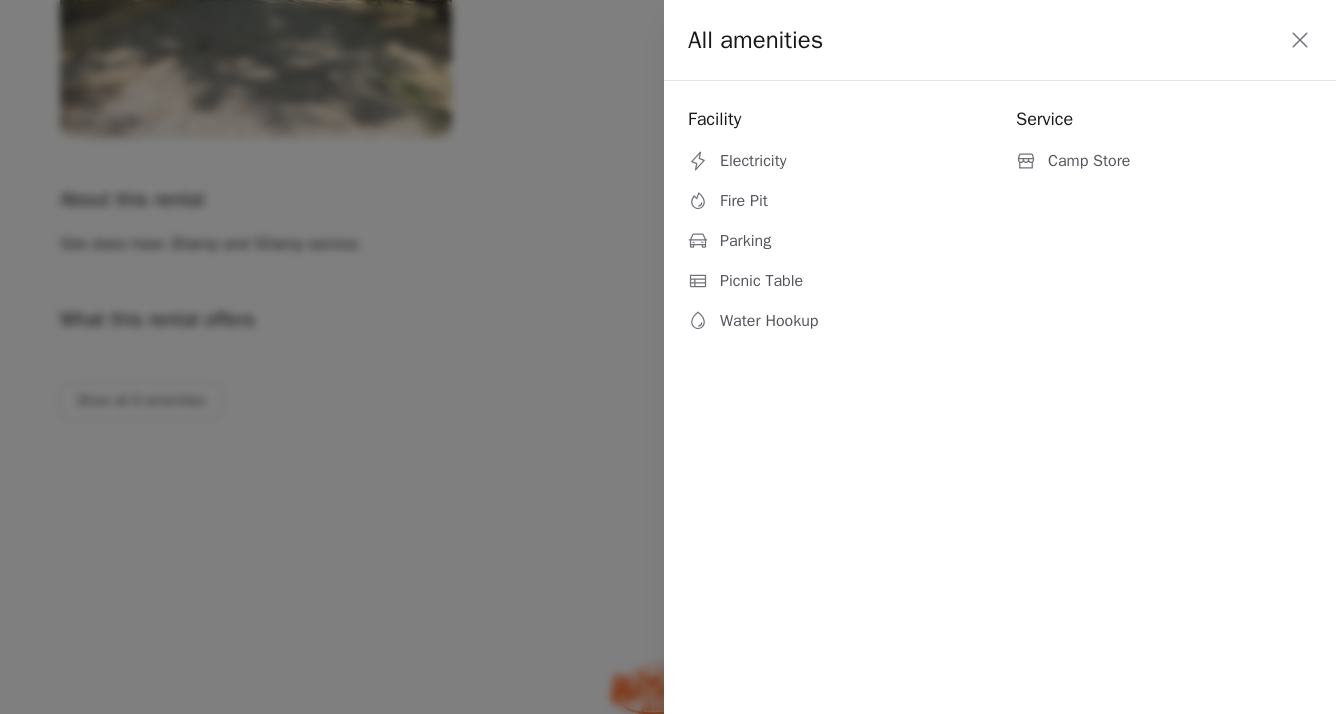 click 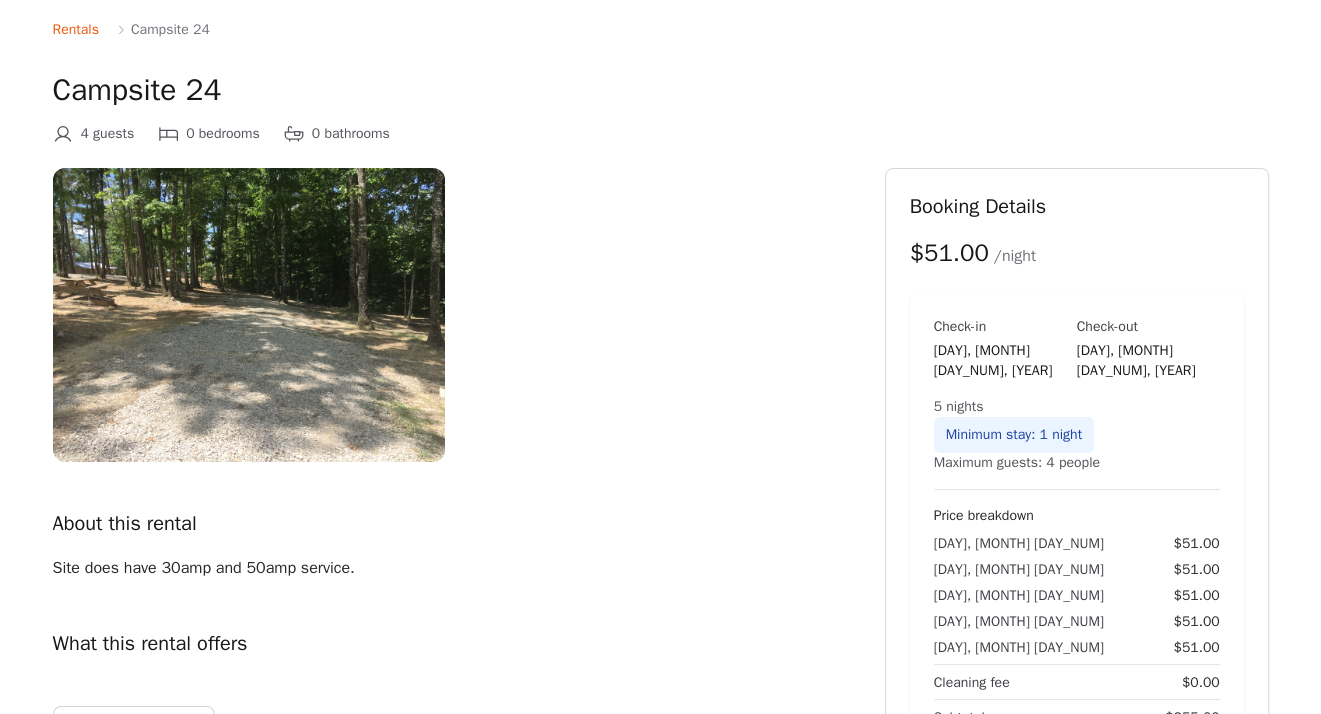 scroll, scrollTop: 0, scrollLeft: 0, axis: both 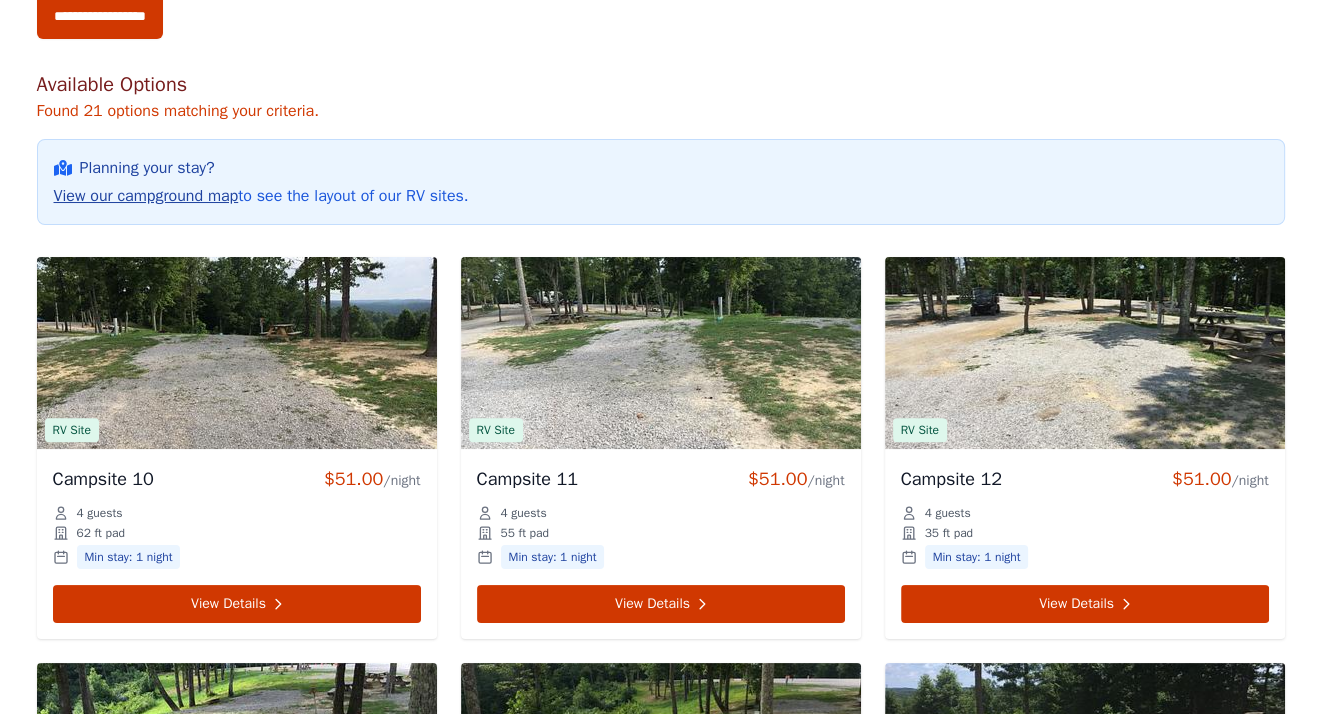click on "View our campground map" at bounding box center (146, 196) 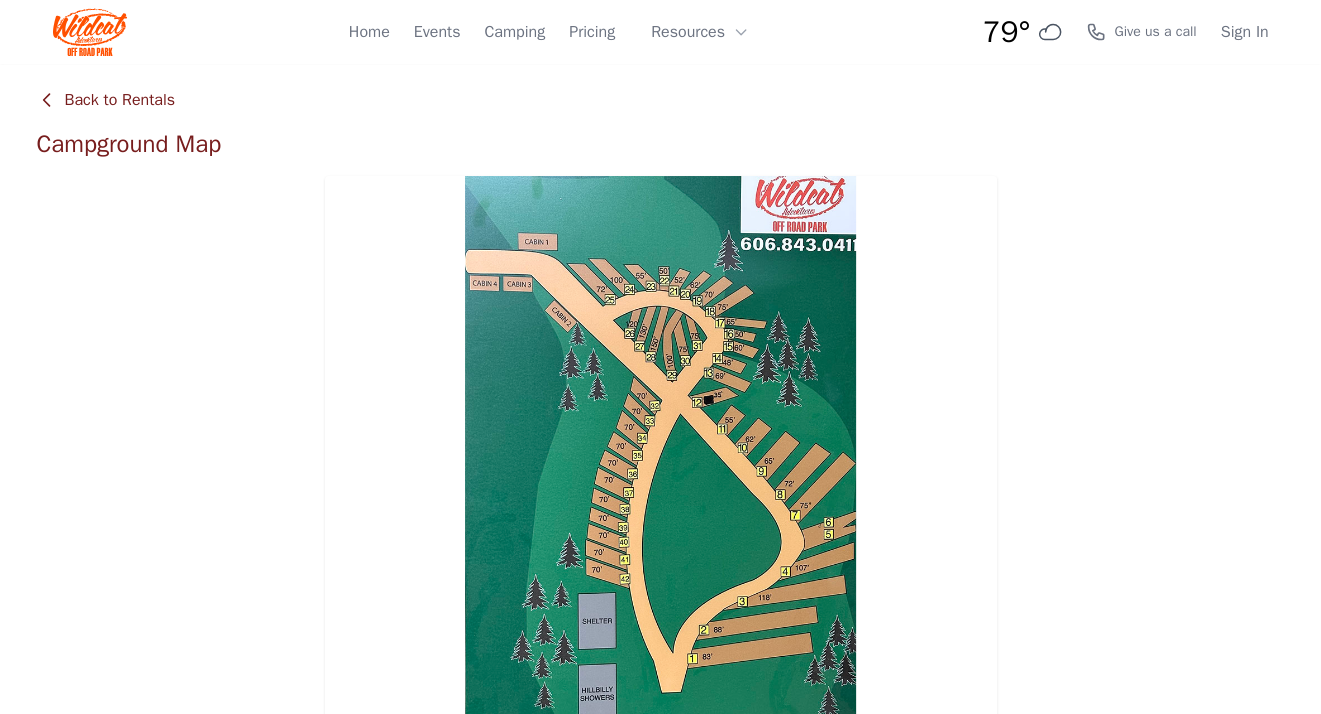 click on "Back to Rentals" at bounding box center (106, 100) 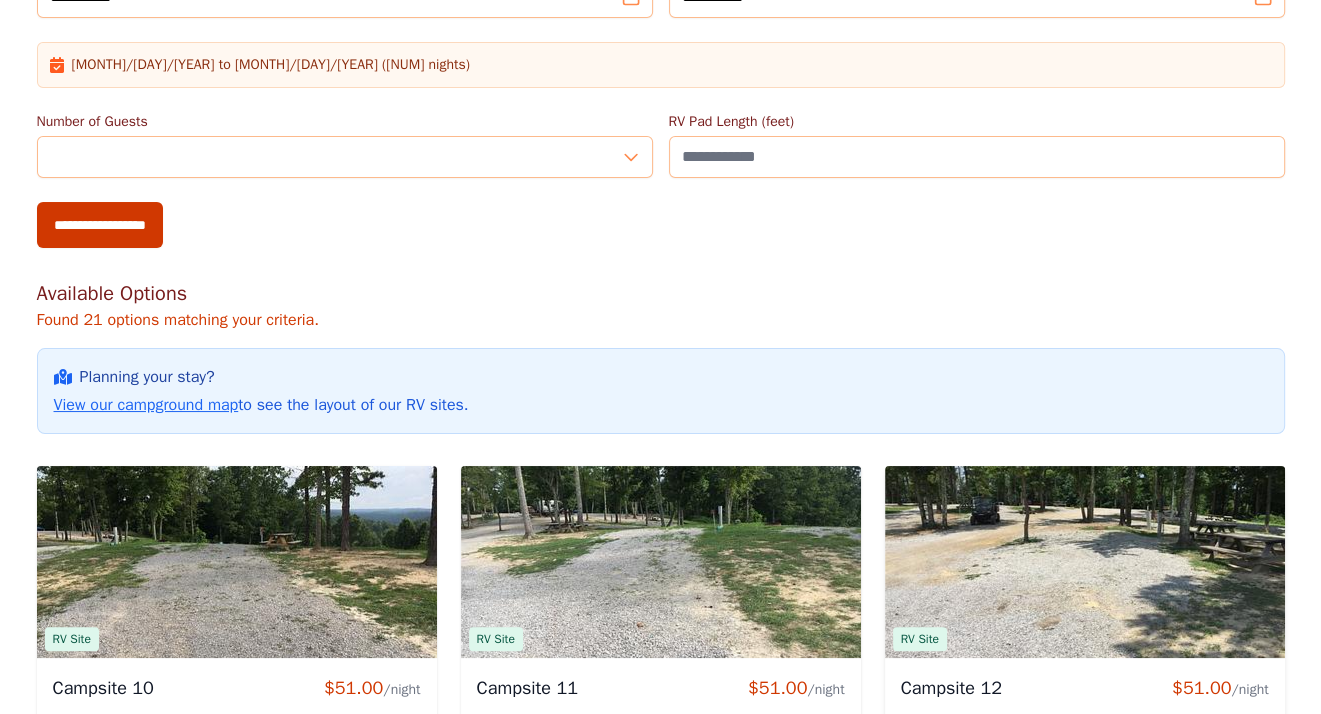 scroll, scrollTop: 500, scrollLeft: 0, axis: vertical 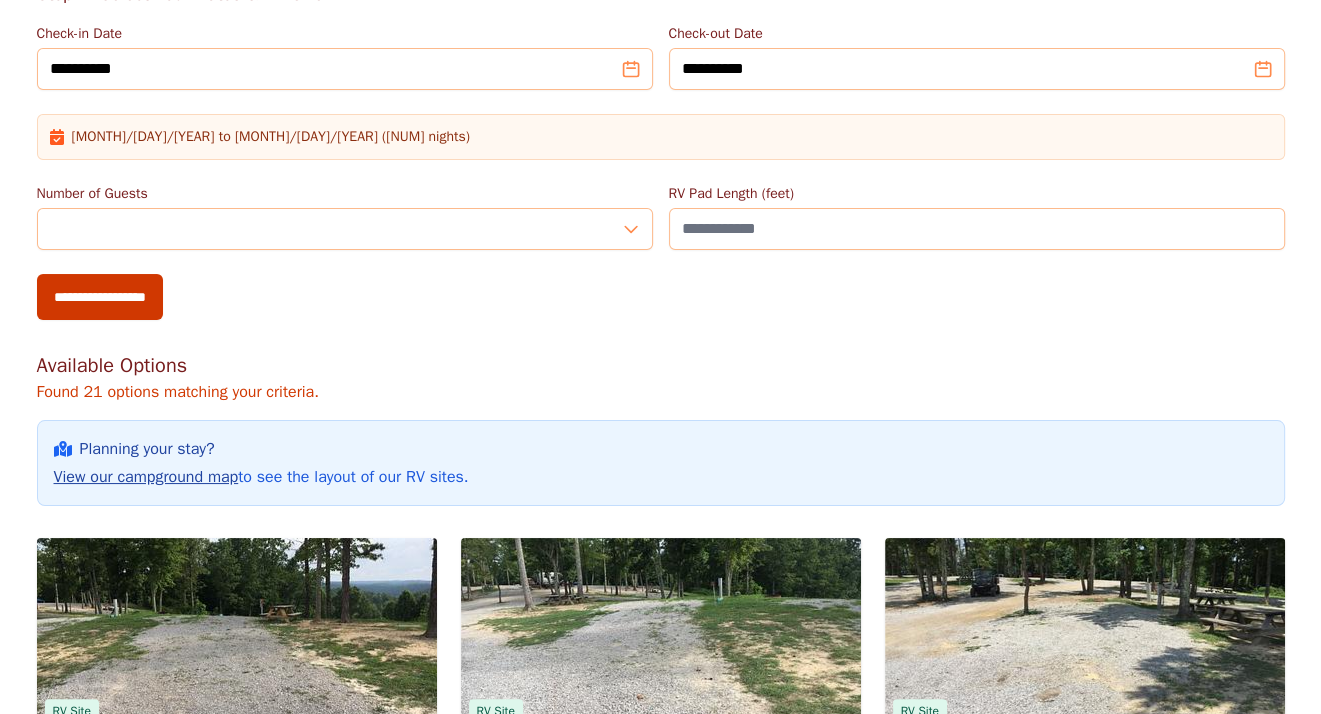 click on "View our campground map" at bounding box center (146, 477) 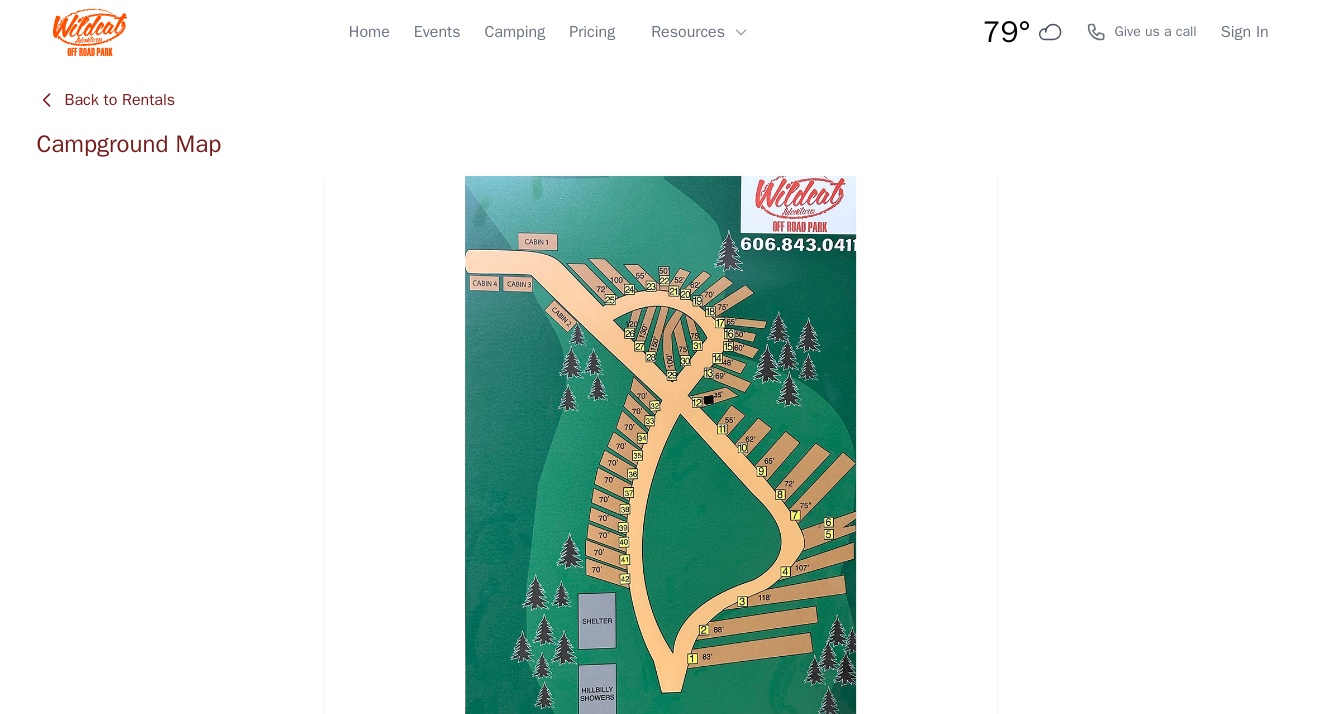click on "Back to Rentals" at bounding box center (106, 100) 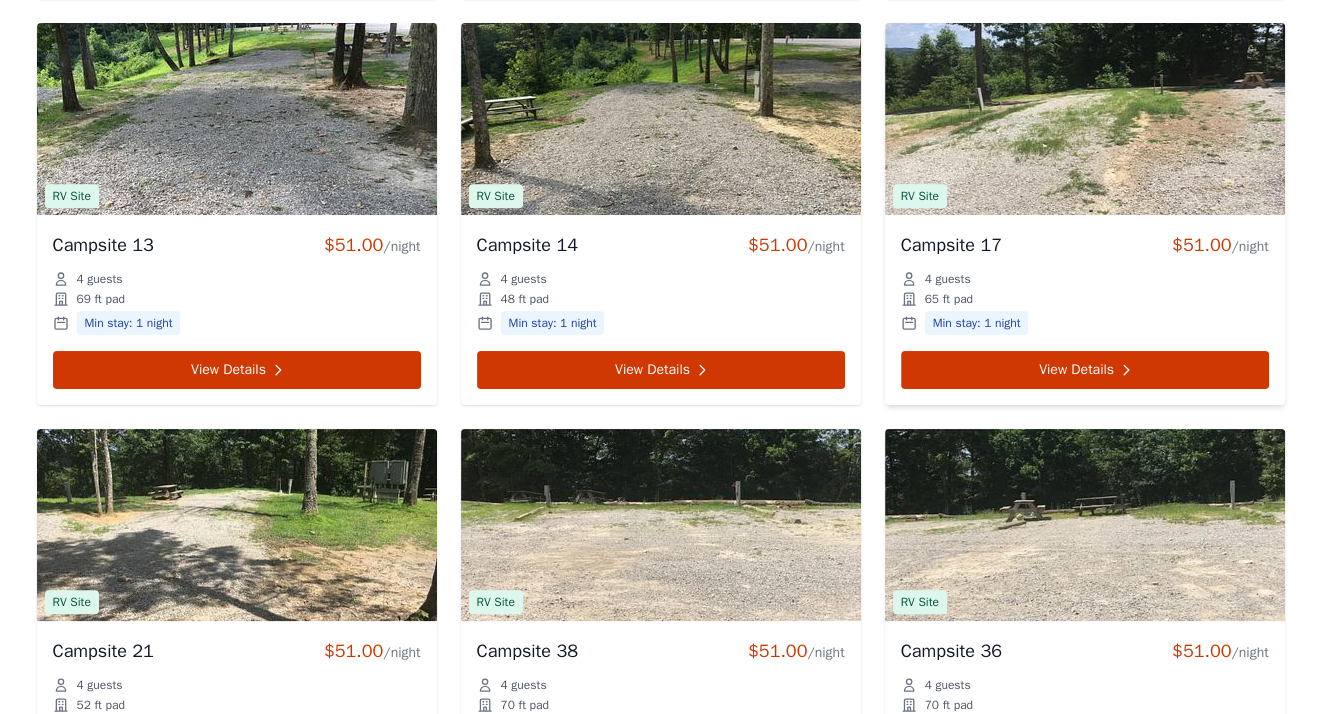 scroll, scrollTop: 1300, scrollLeft: 0, axis: vertical 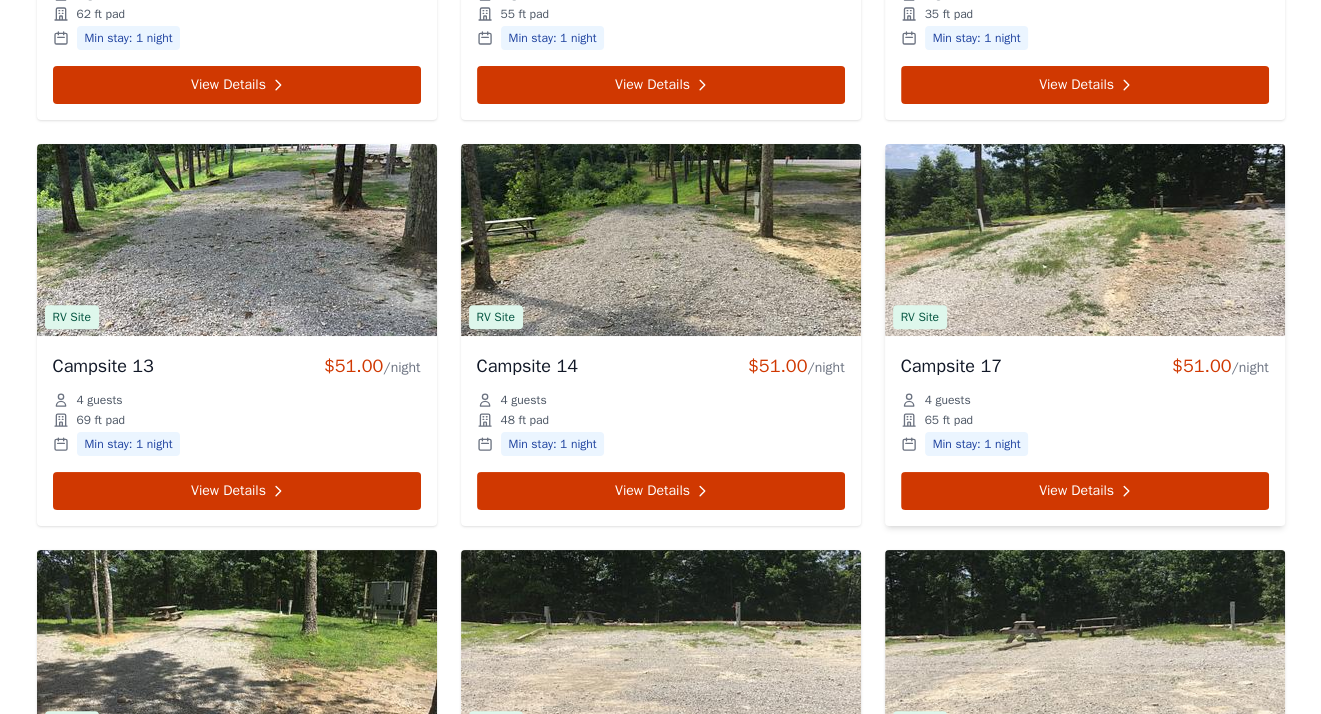 click at bounding box center [1085, 240] 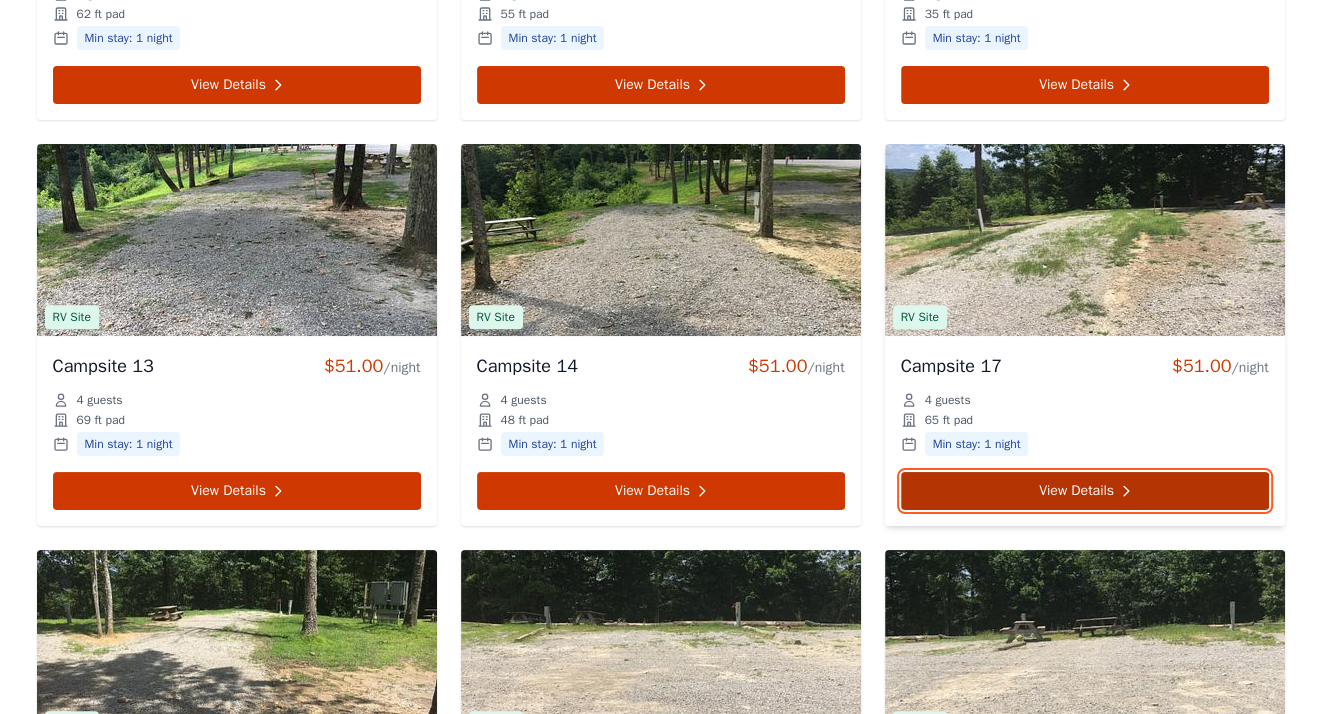 click on "View Details" at bounding box center [1085, 491] 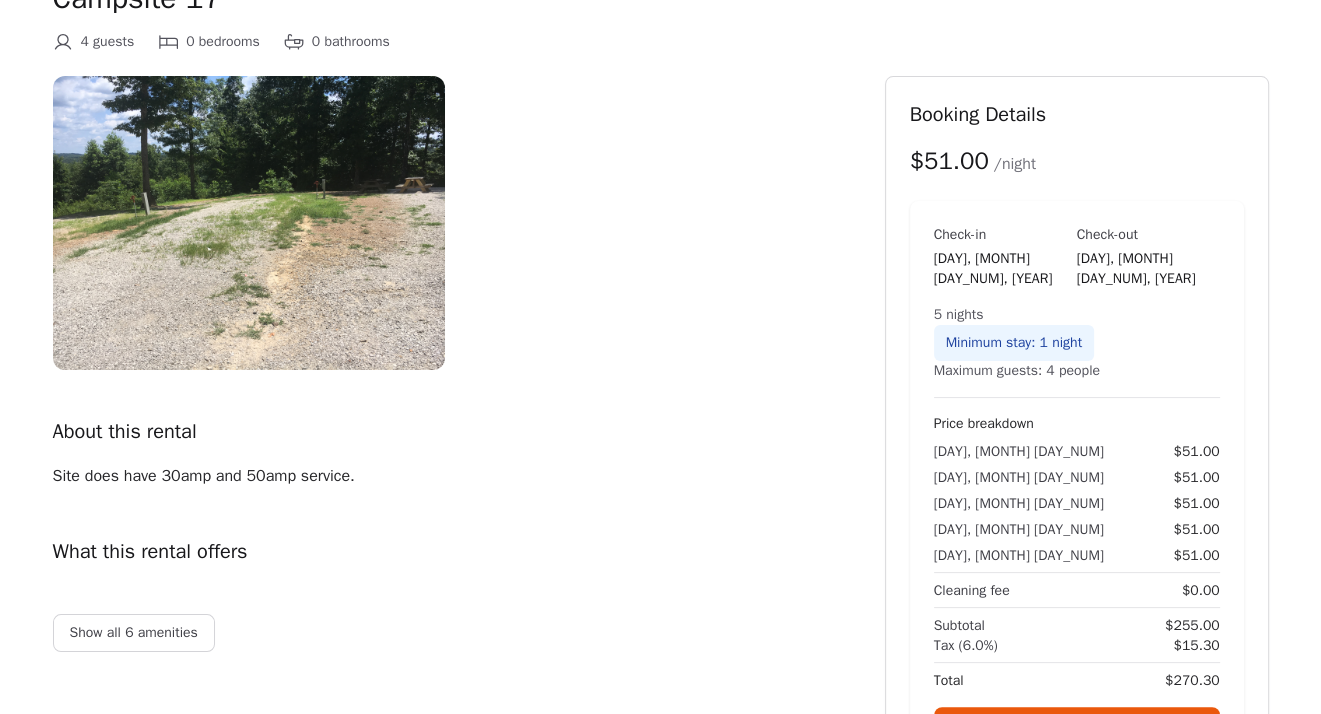 scroll, scrollTop: 0, scrollLeft: 0, axis: both 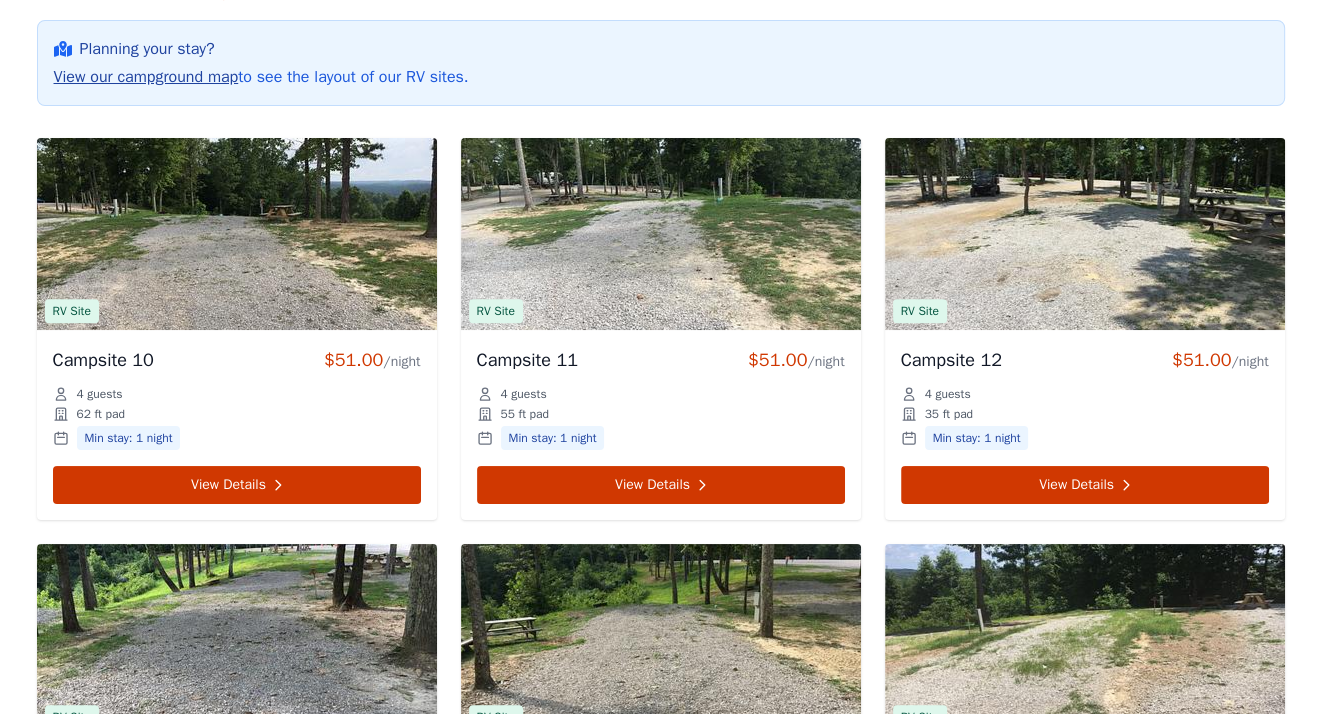 click on "View our campground map" at bounding box center (146, 77) 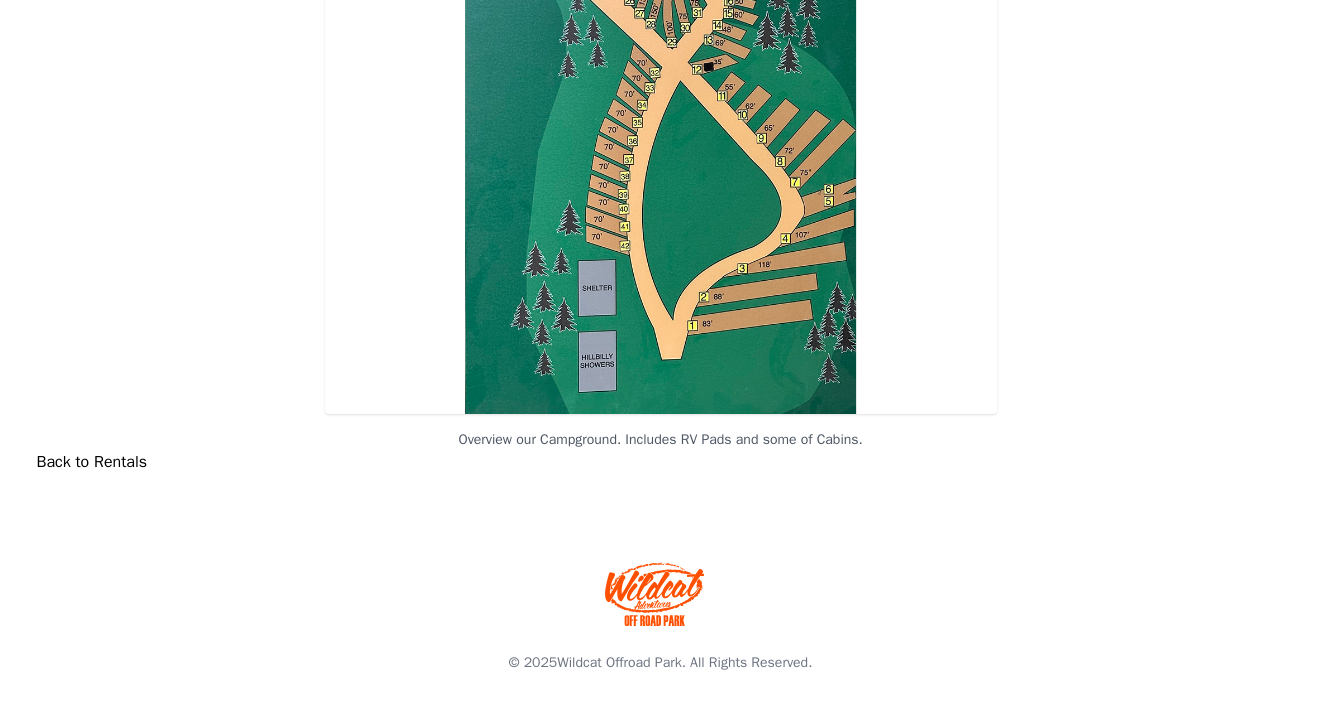 scroll, scrollTop: 0, scrollLeft: 0, axis: both 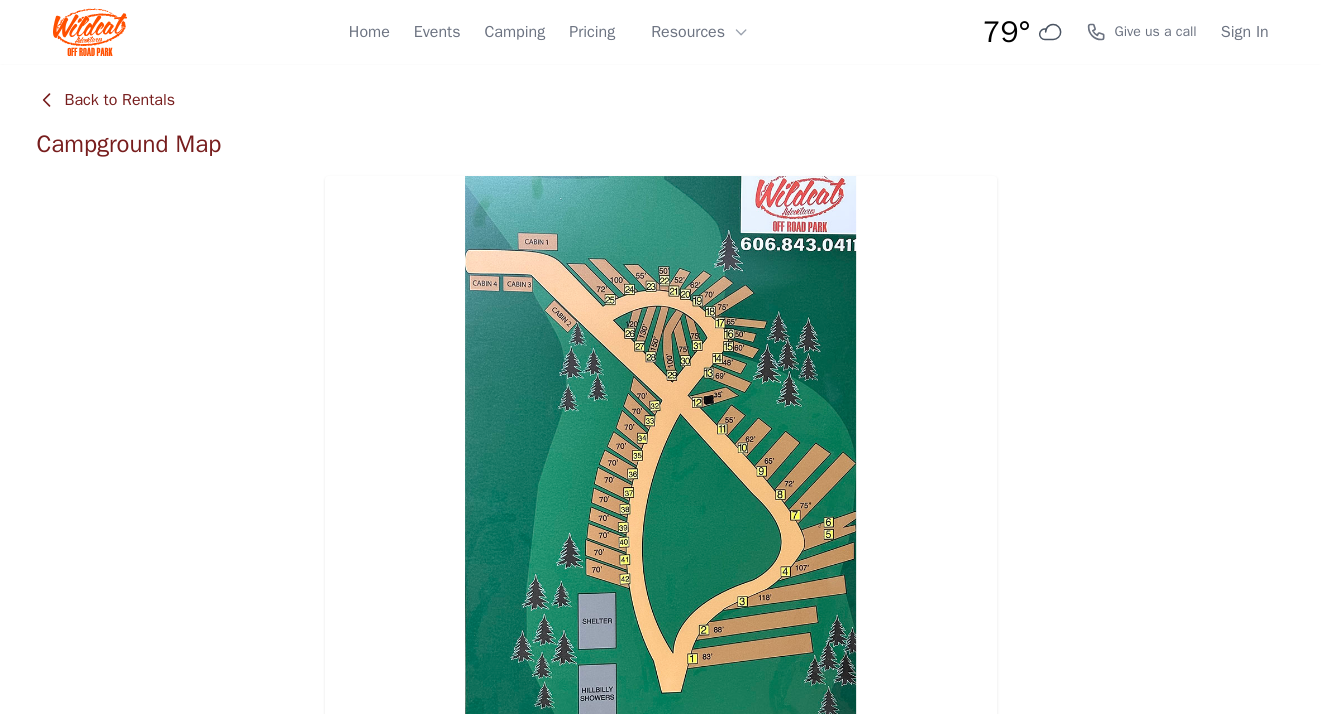 click on "Back to Rentals" at bounding box center (106, 100) 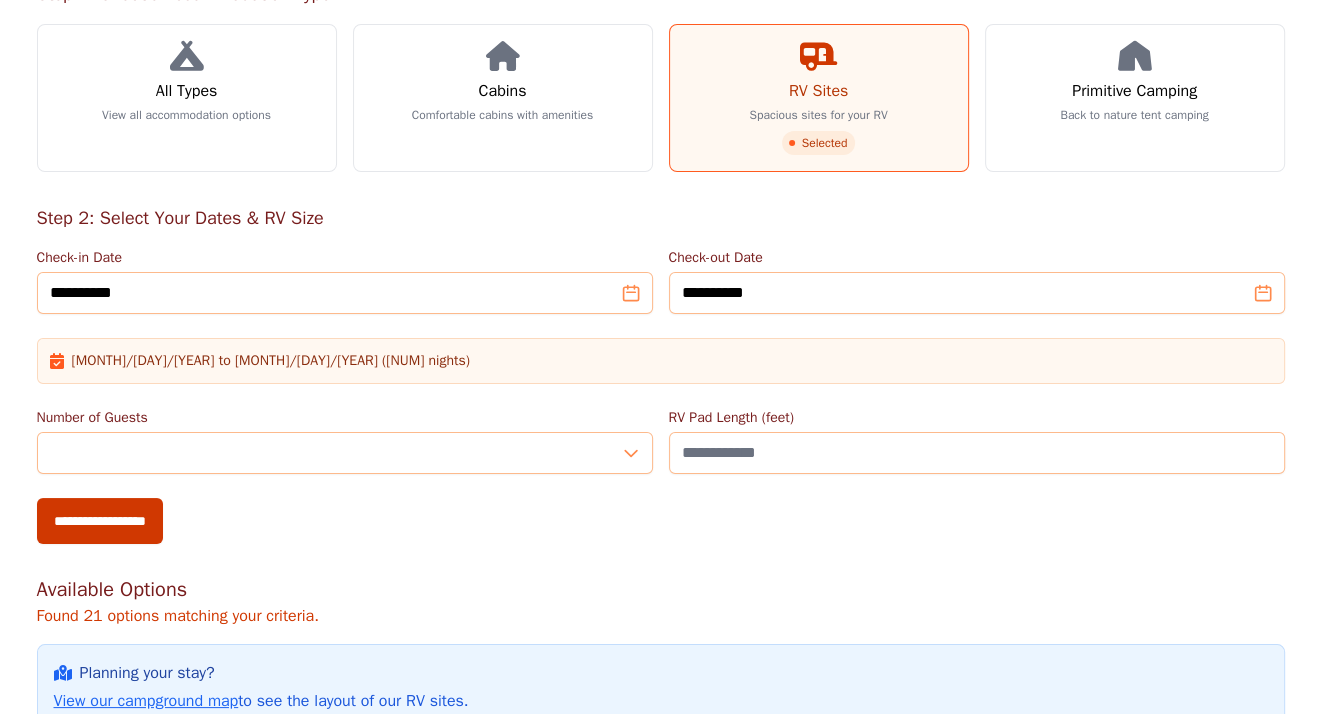 scroll, scrollTop: 300, scrollLeft: 0, axis: vertical 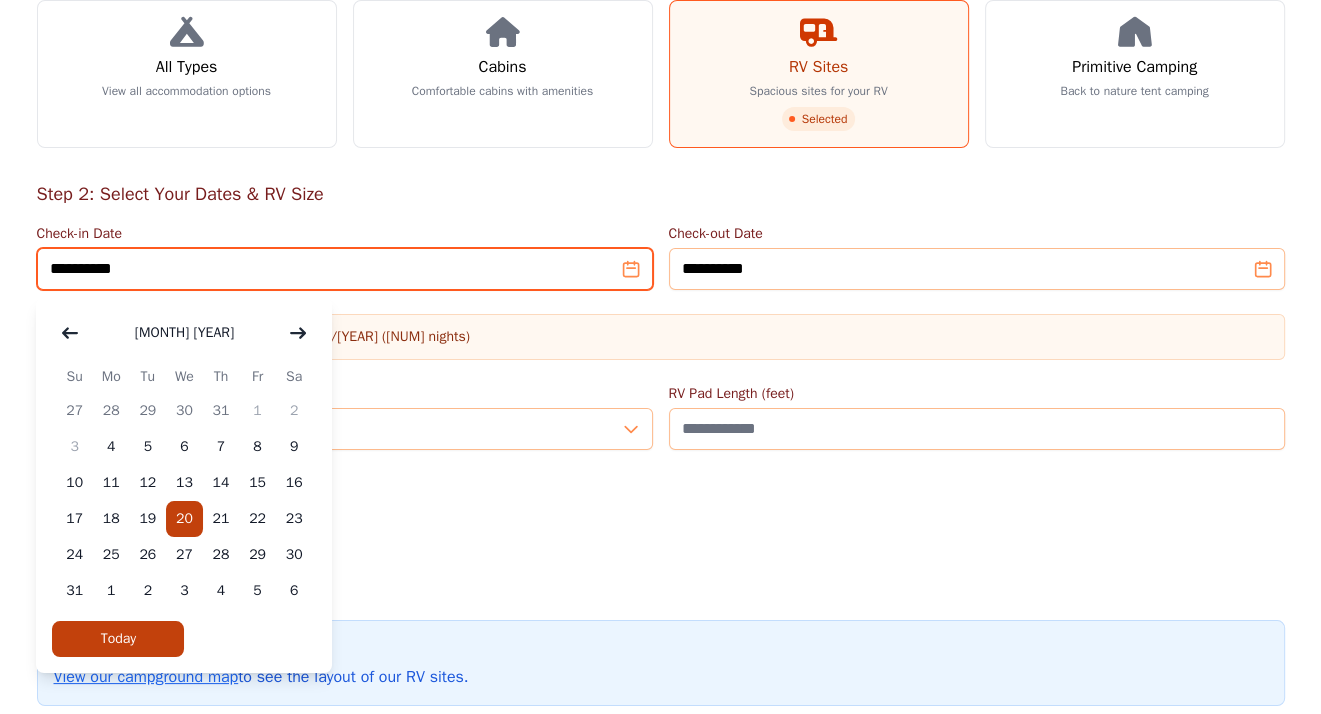 click on "**********" at bounding box center [345, 269] 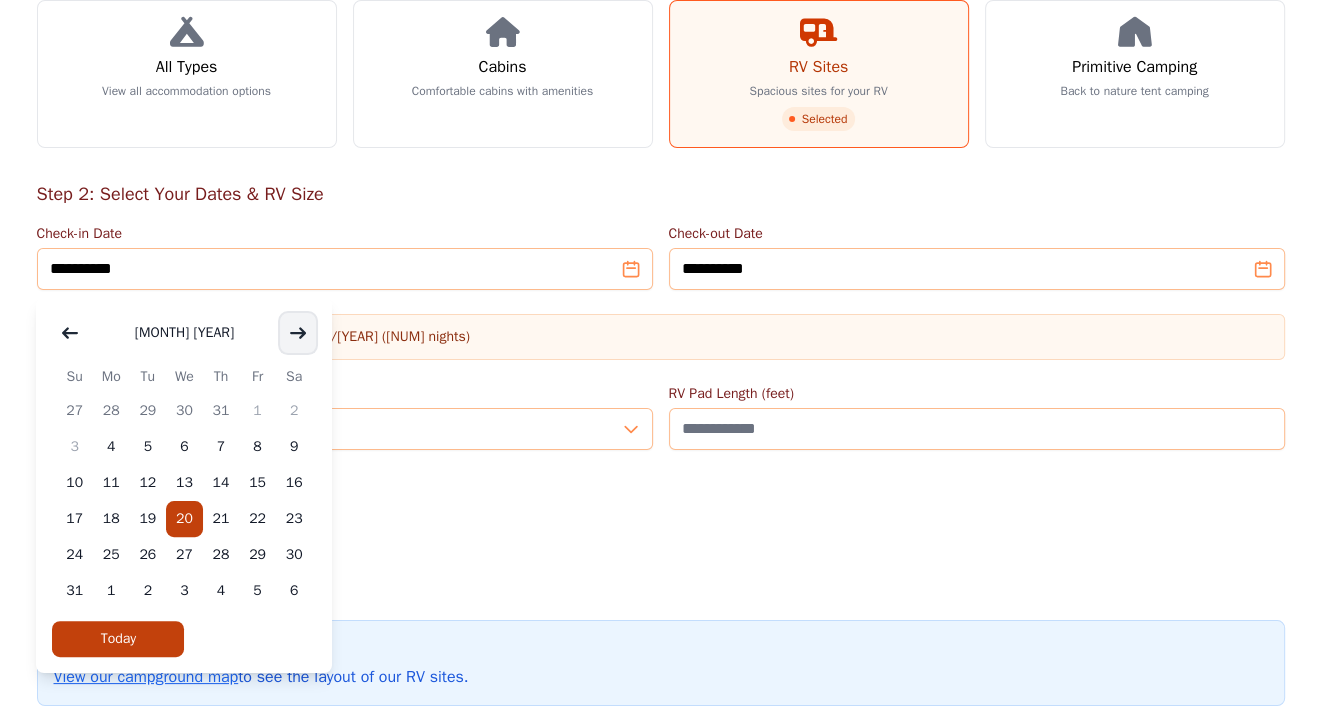 click at bounding box center [298, 333] 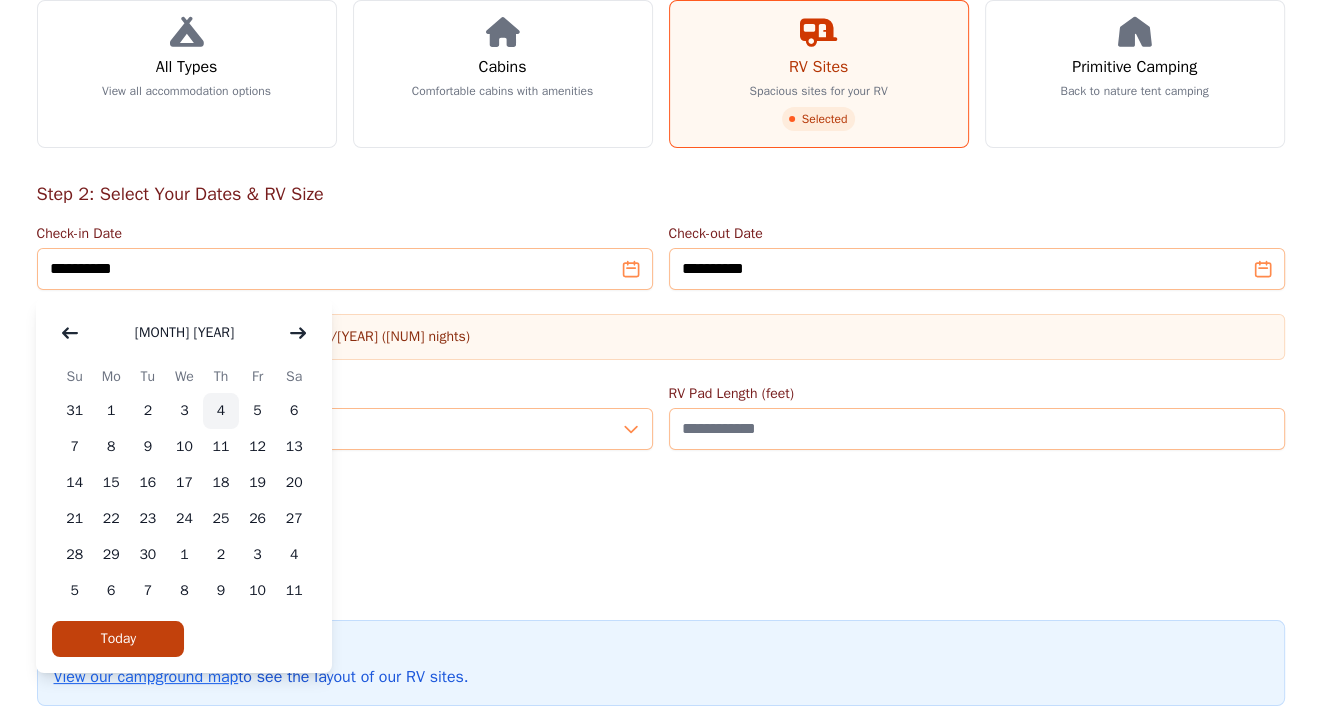 click on "4" at bounding box center (221, 411) 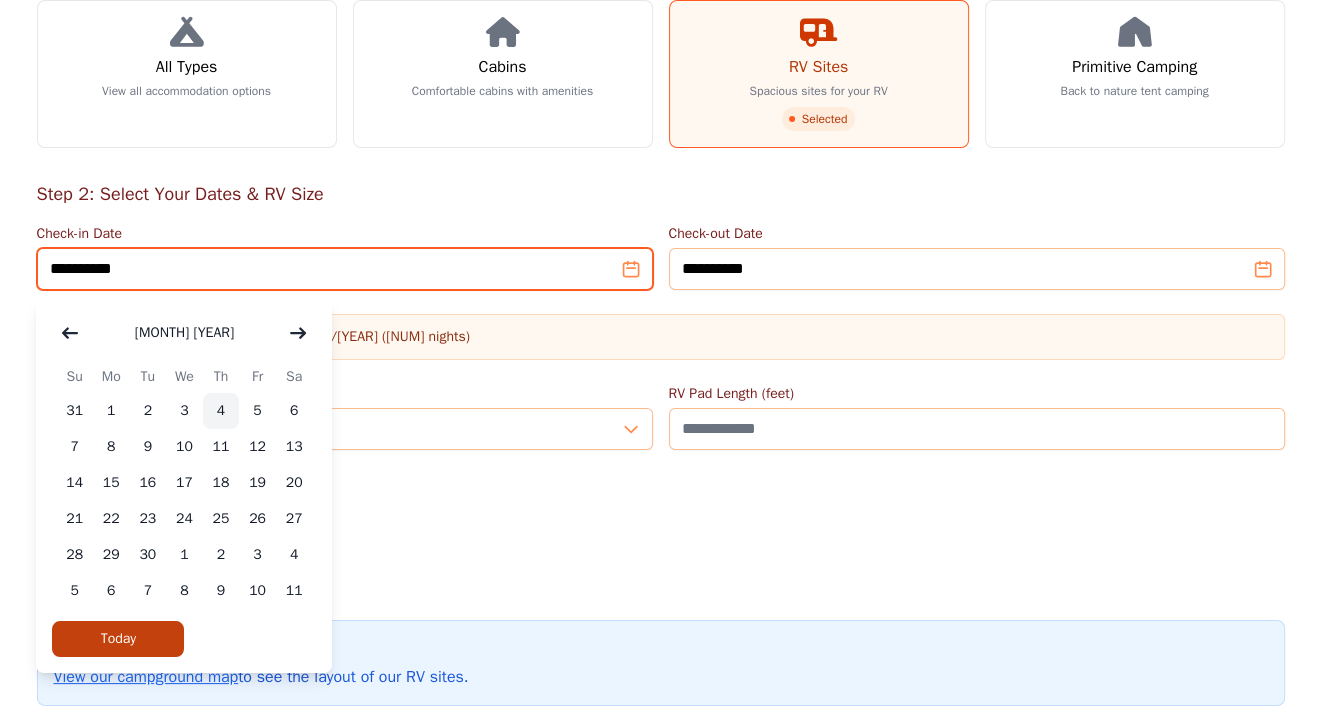 type on "**********" 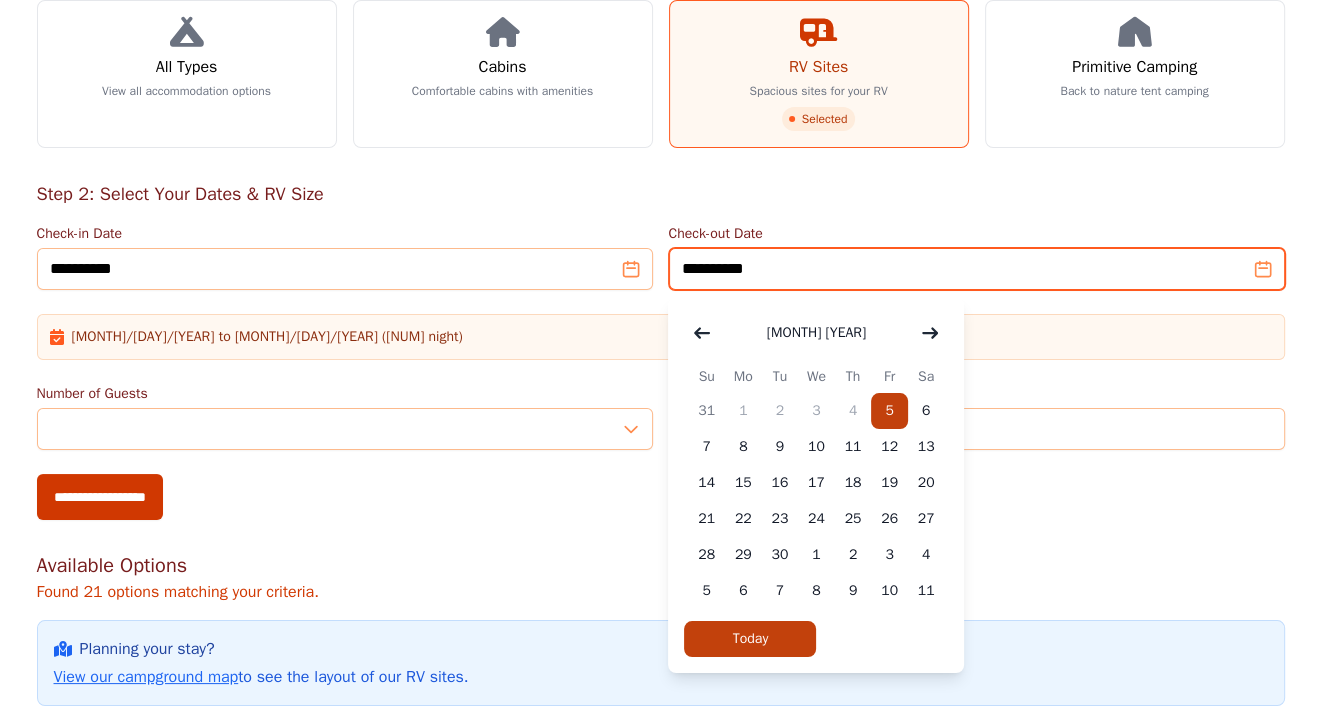 click on "**********" at bounding box center (977, 269) 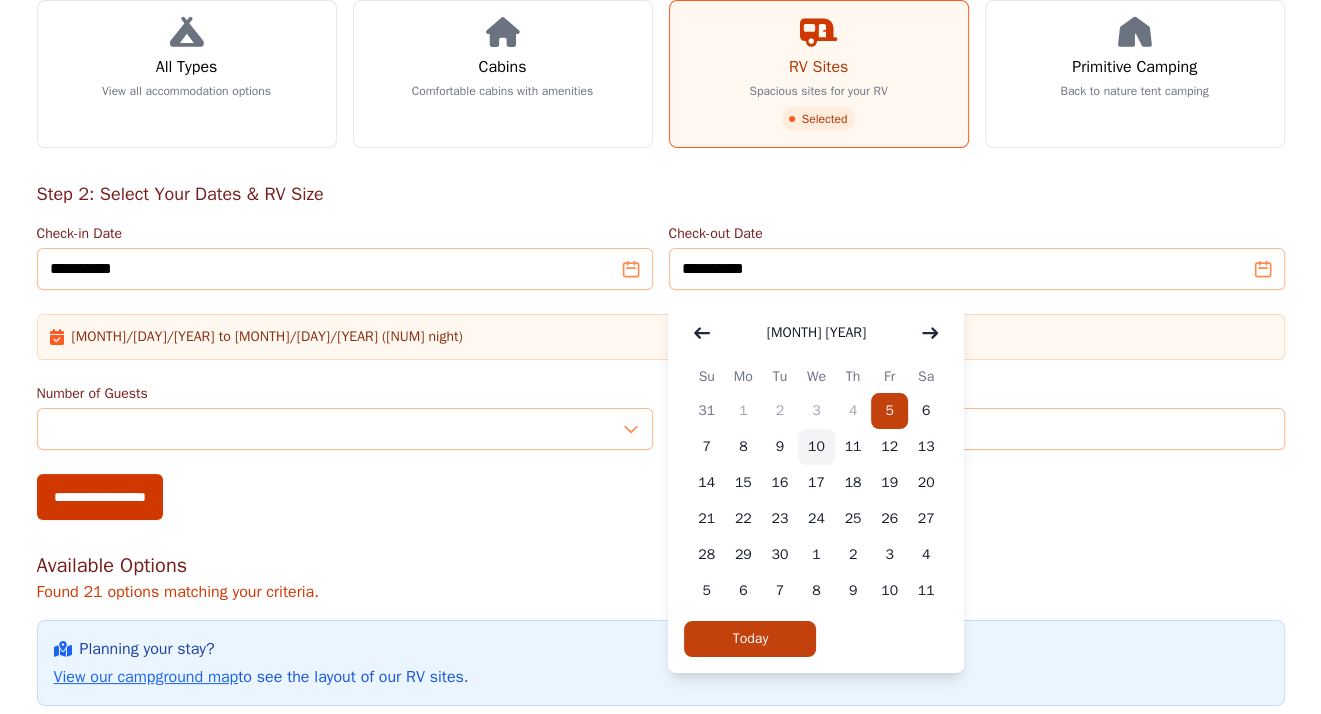 click on "10" at bounding box center [816, 447] 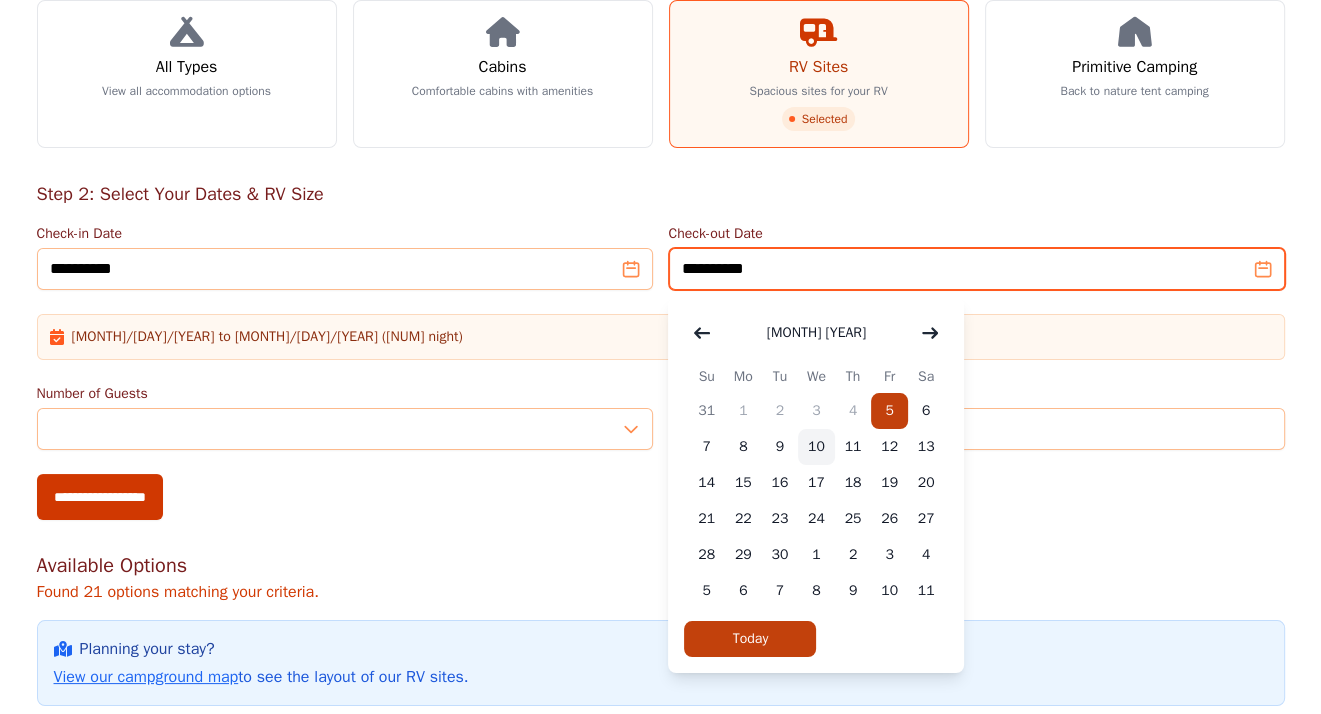 type on "**********" 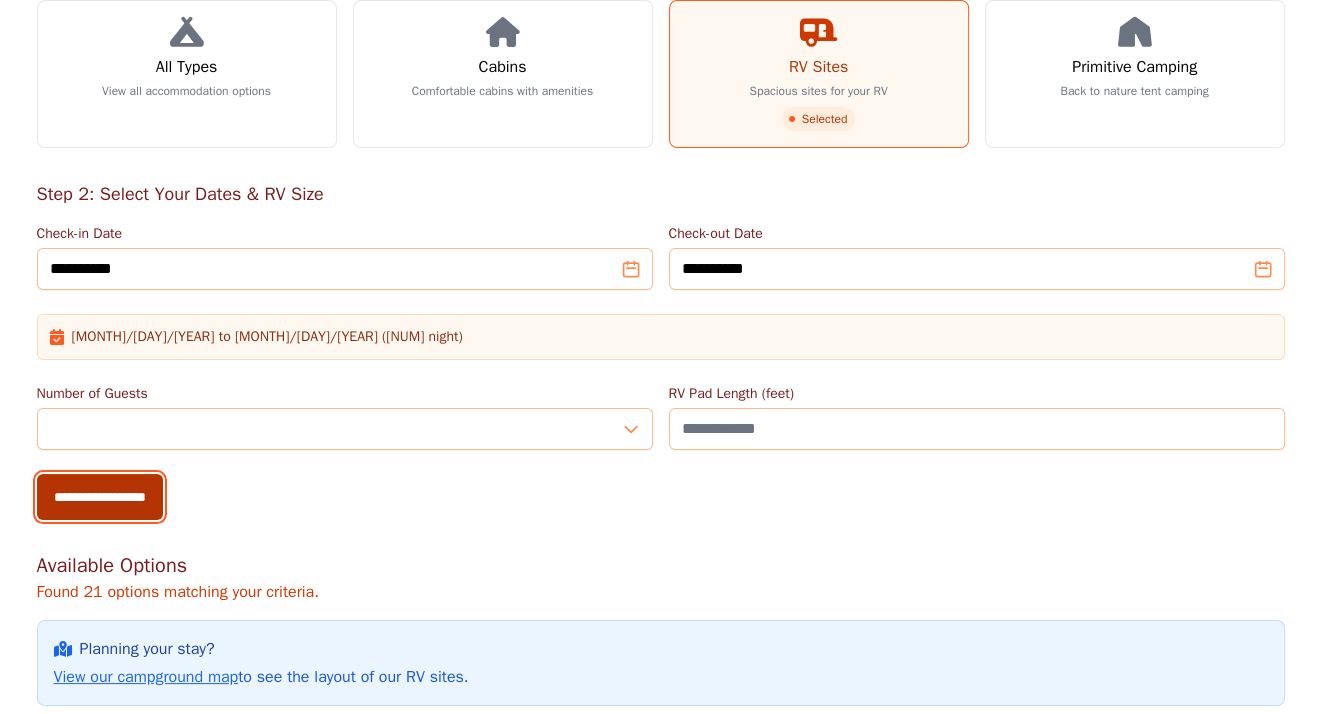 click on "**********" at bounding box center [100, 497] 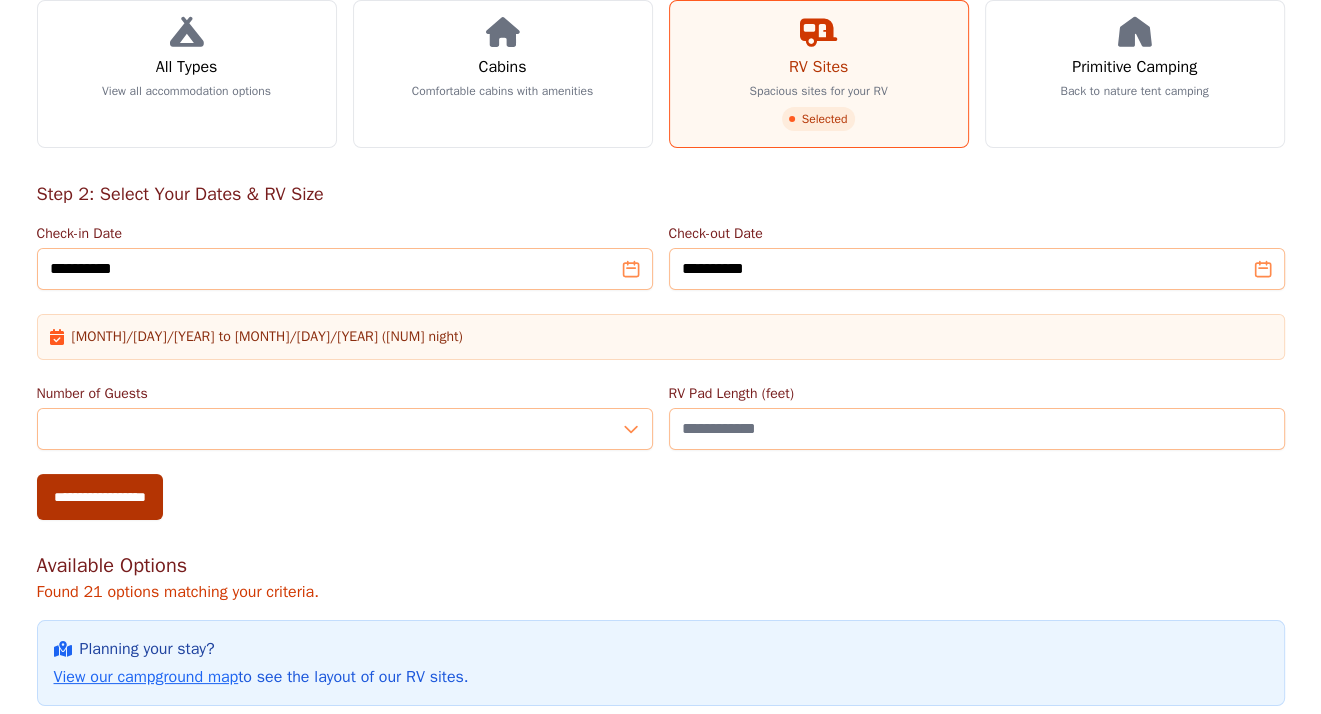 type on "**********" 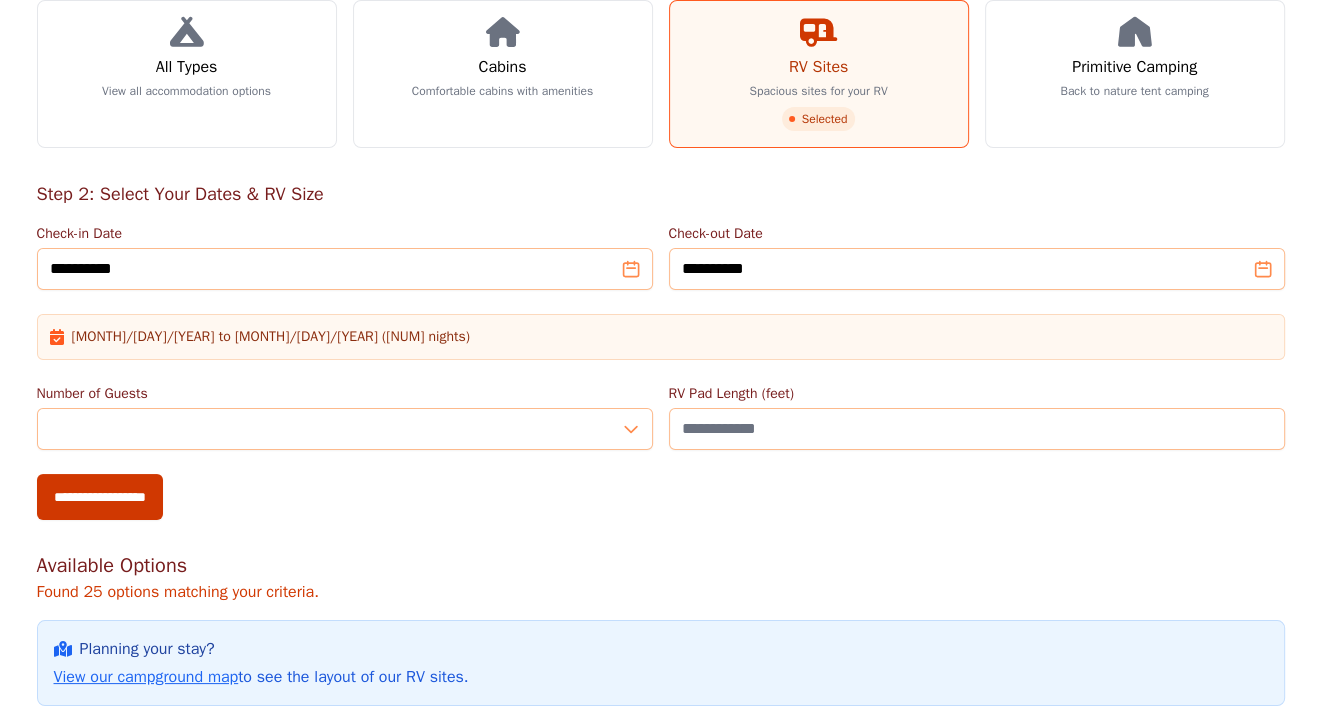 scroll, scrollTop: 0, scrollLeft: 0, axis: both 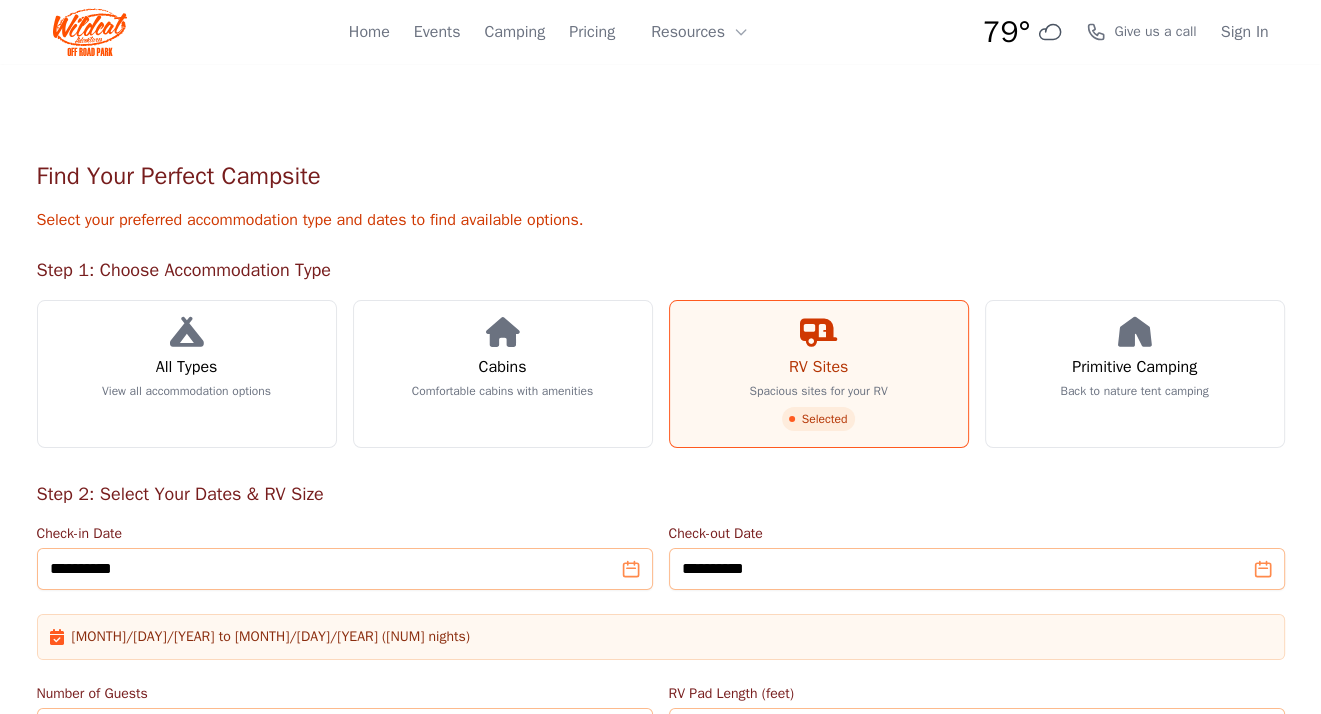 click on "Selected" at bounding box center (819, 419) 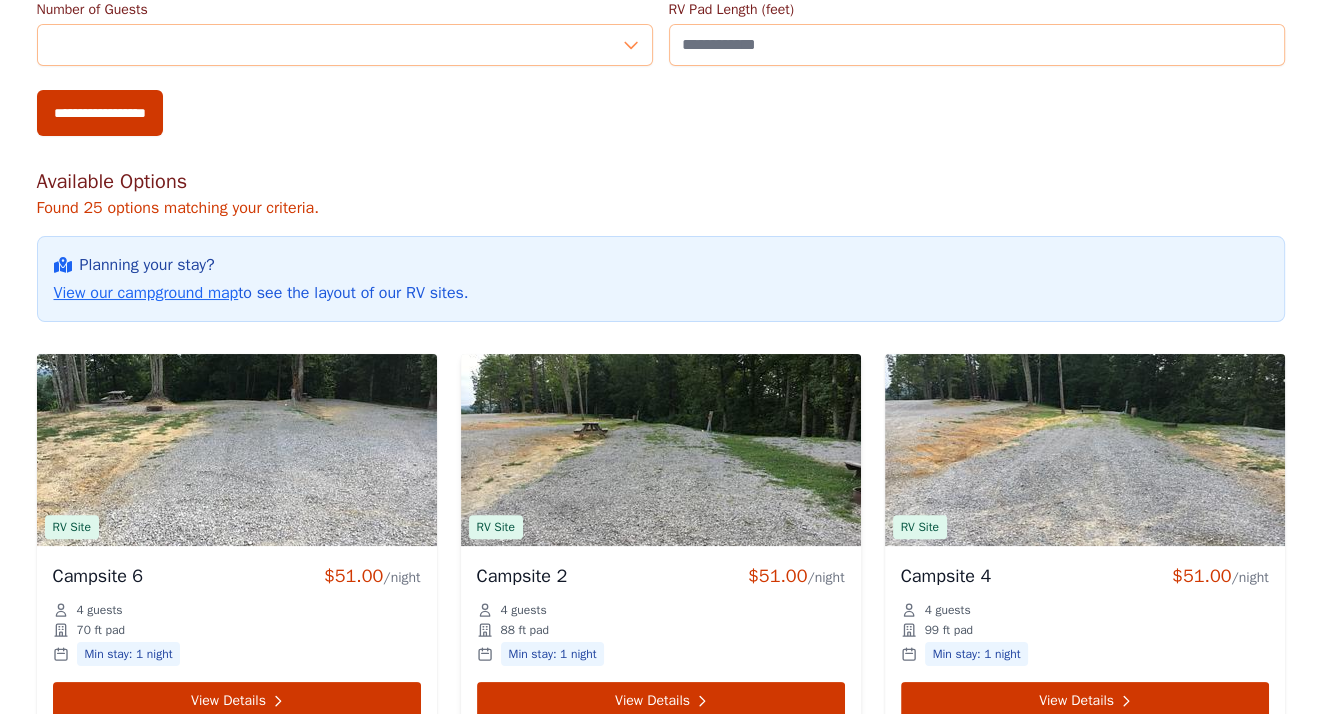 scroll, scrollTop: 800, scrollLeft: 0, axis: vertical 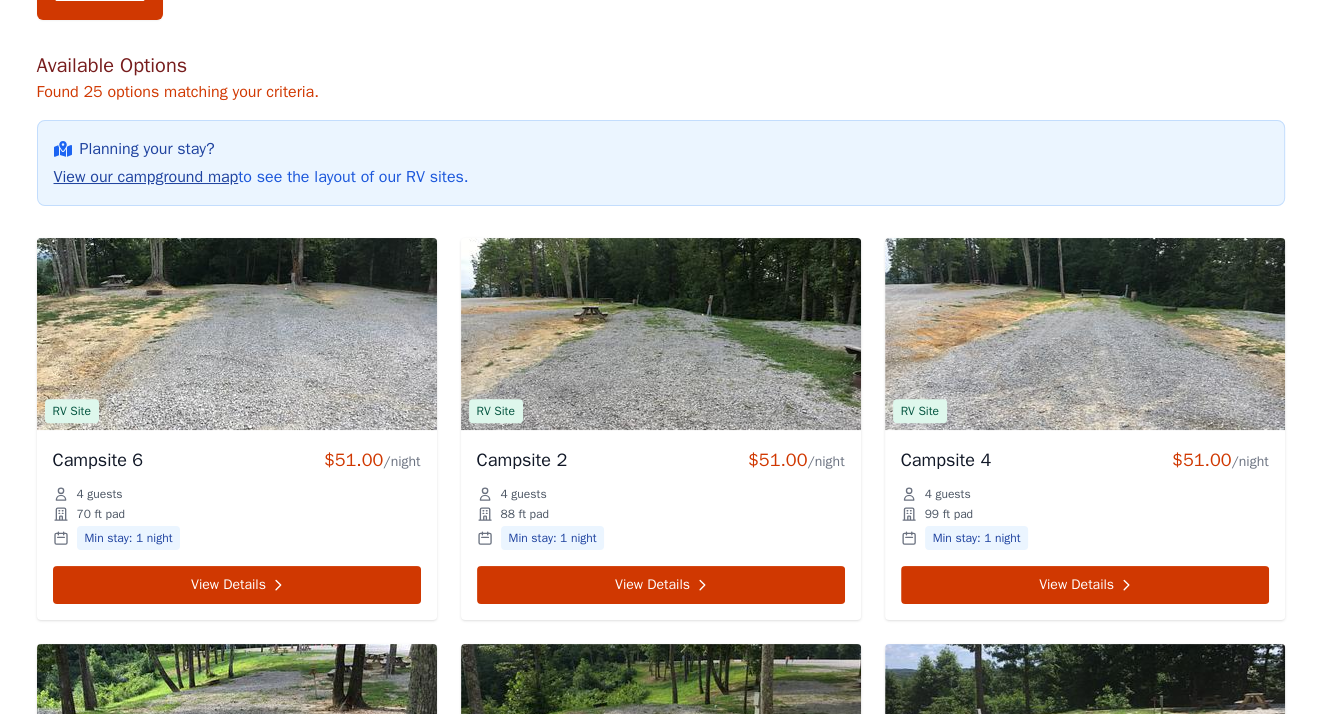 click on "View our campground map" at bounding box center [146, 177] 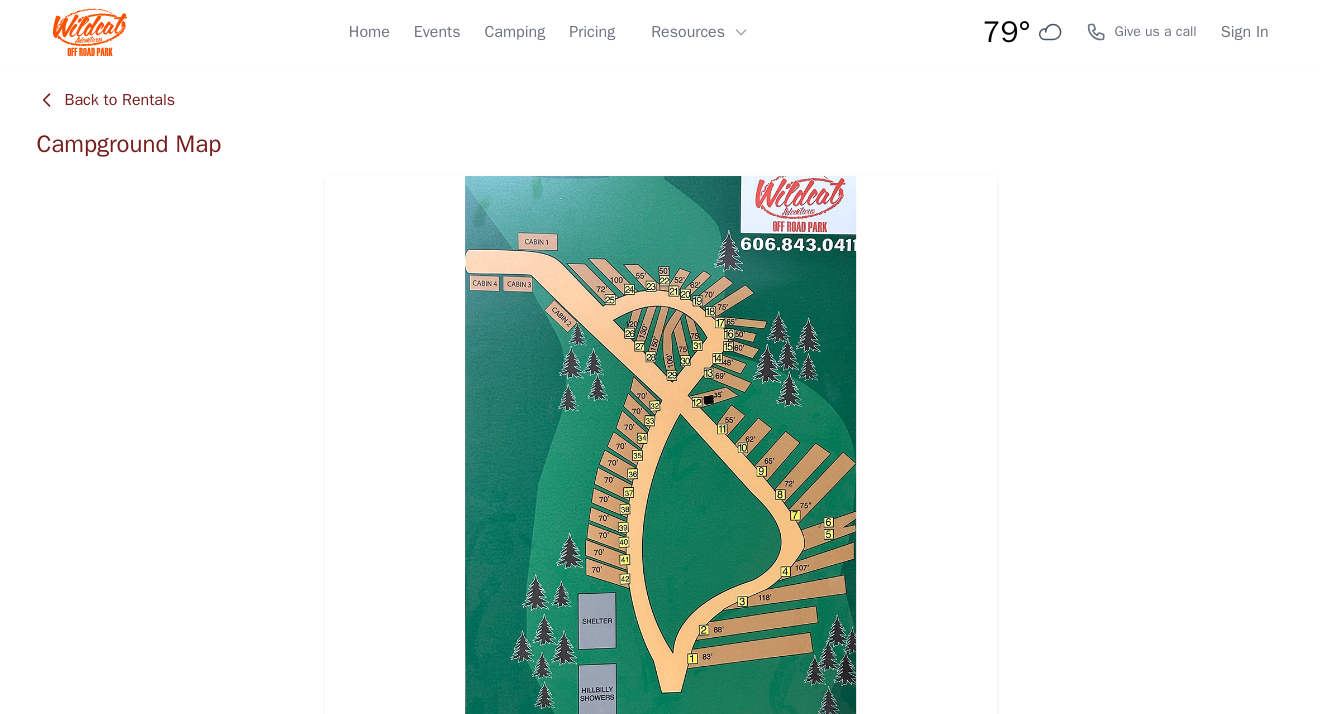 click on "Back to Rentals" at bounding box center [106, 100] 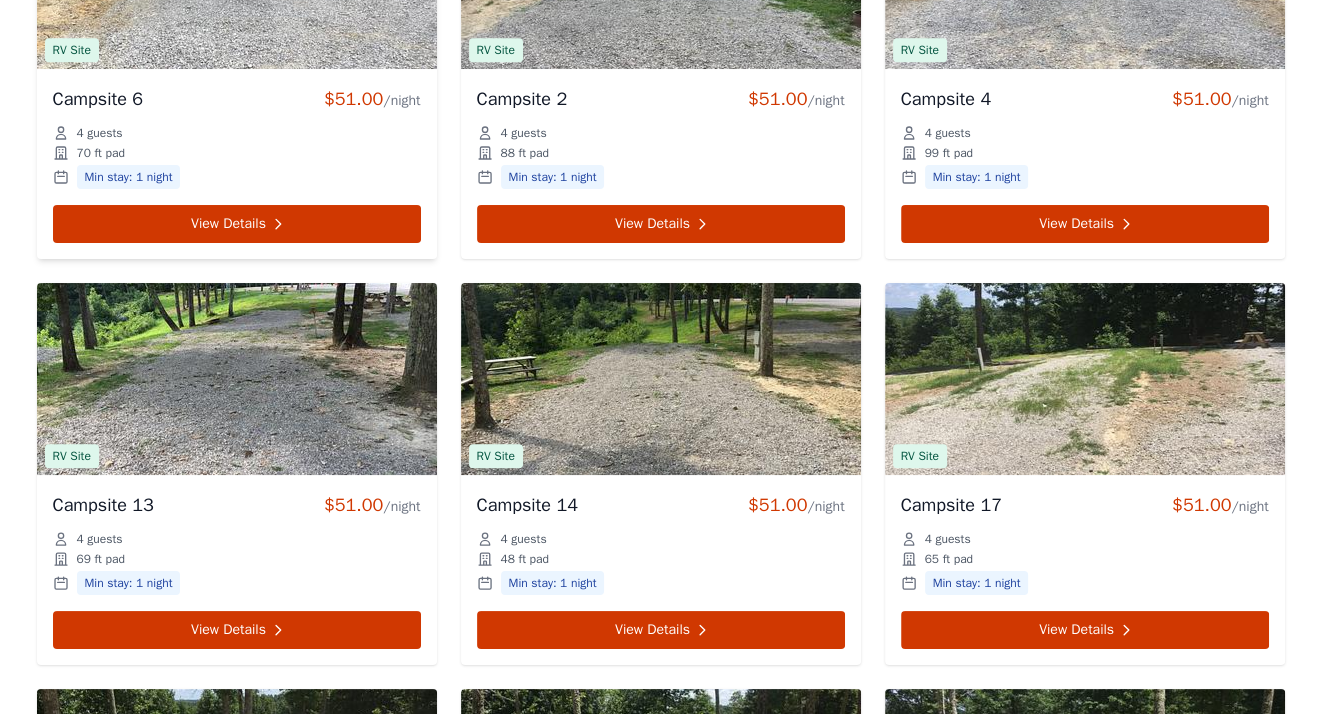 scroll, scrollTop: 800, scrollLeft: 0, axis: vertical 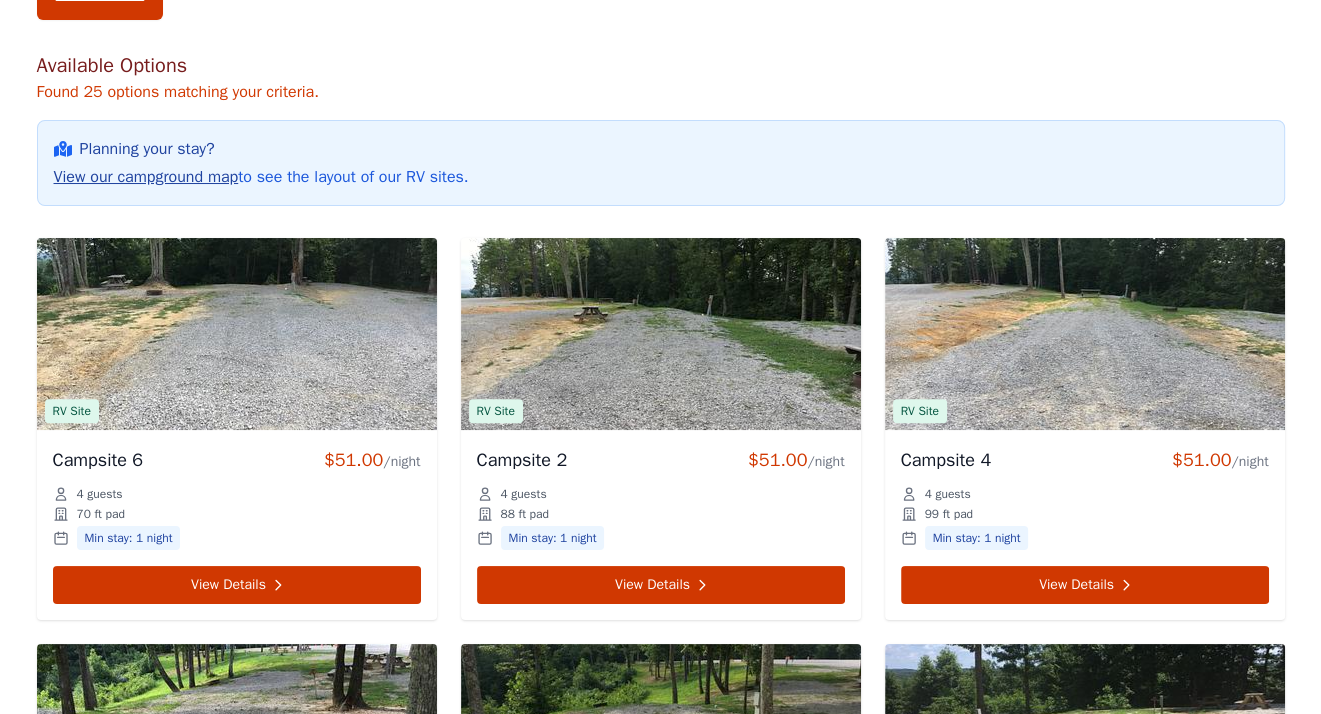 click on "View our campground map" at bounding box center (146, 177) 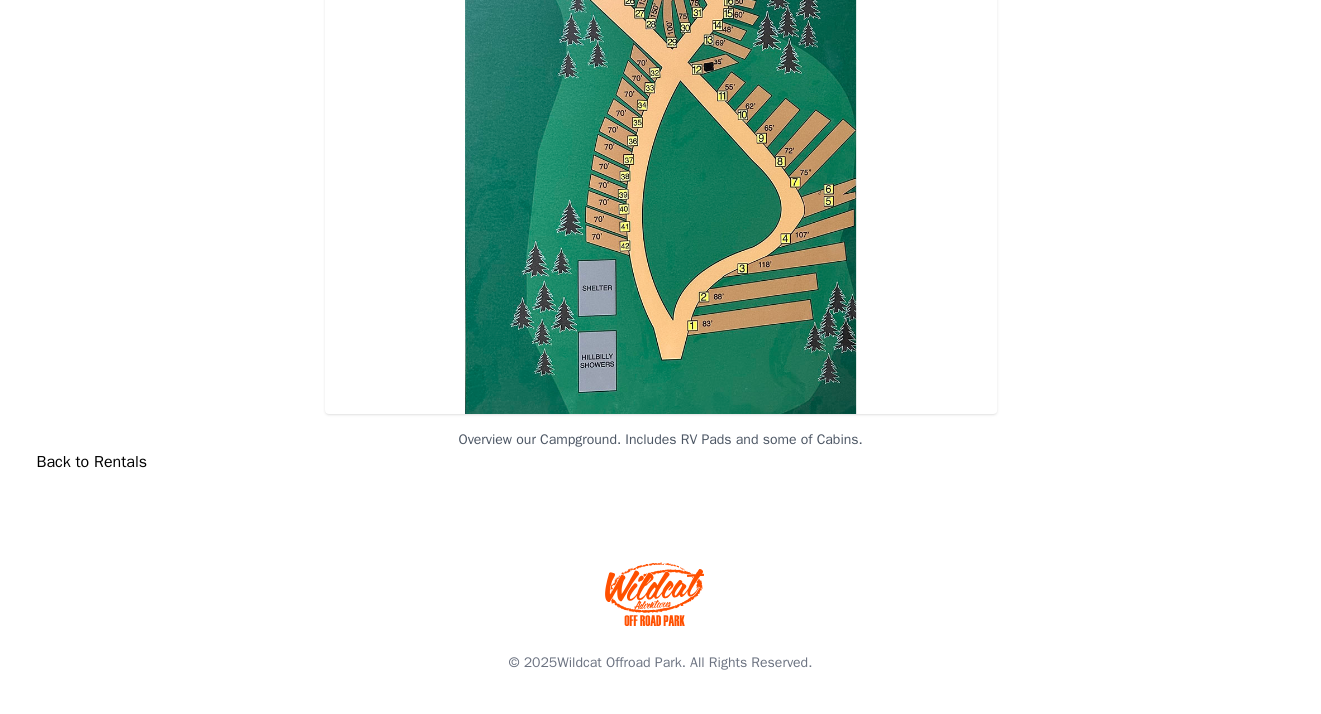 scroll, scrollTop: 0, scrollLeft: 0, axis: both 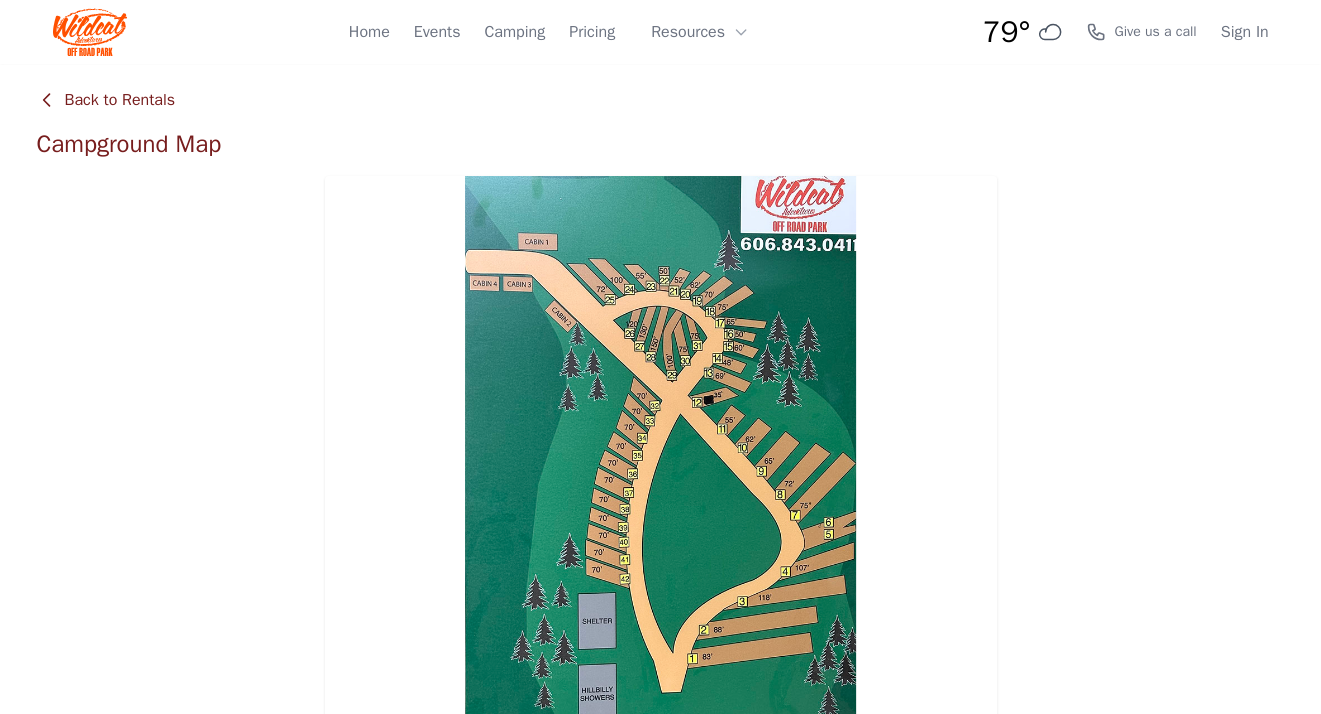 click on "Back to Rentals" at bounding box center (106, 100) 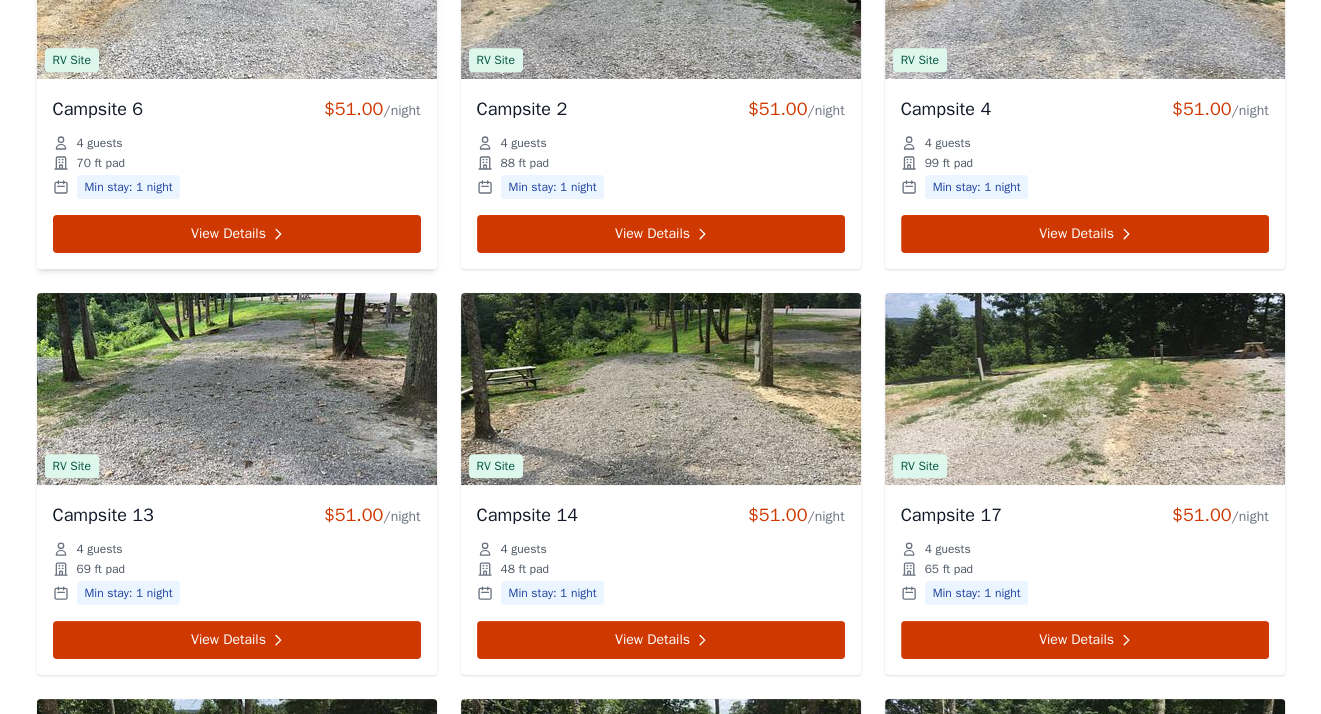 scroll, scrollTop: 900, scrollLeft: 0, axis: vertical 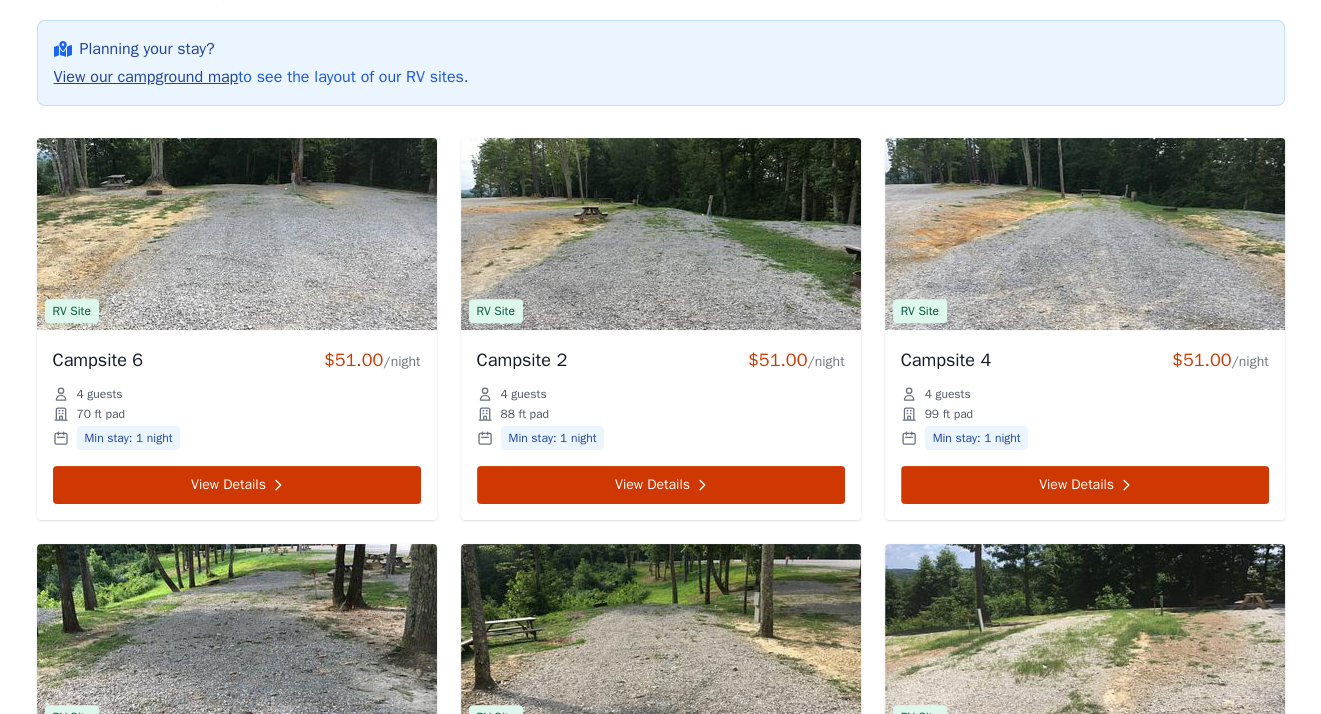 click on "View our campground map" at bounding box center [146, 77] 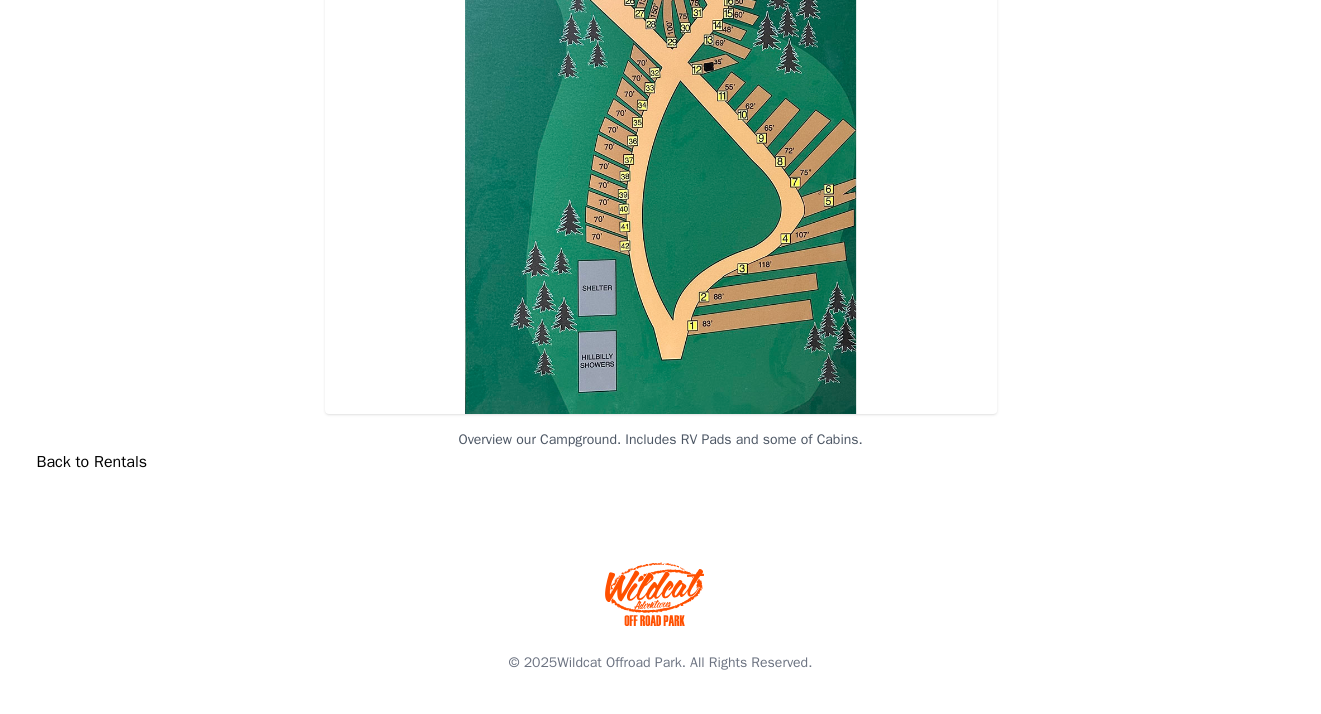 scroll, scrollTop: 0, scrollLeft: 0, axis: both 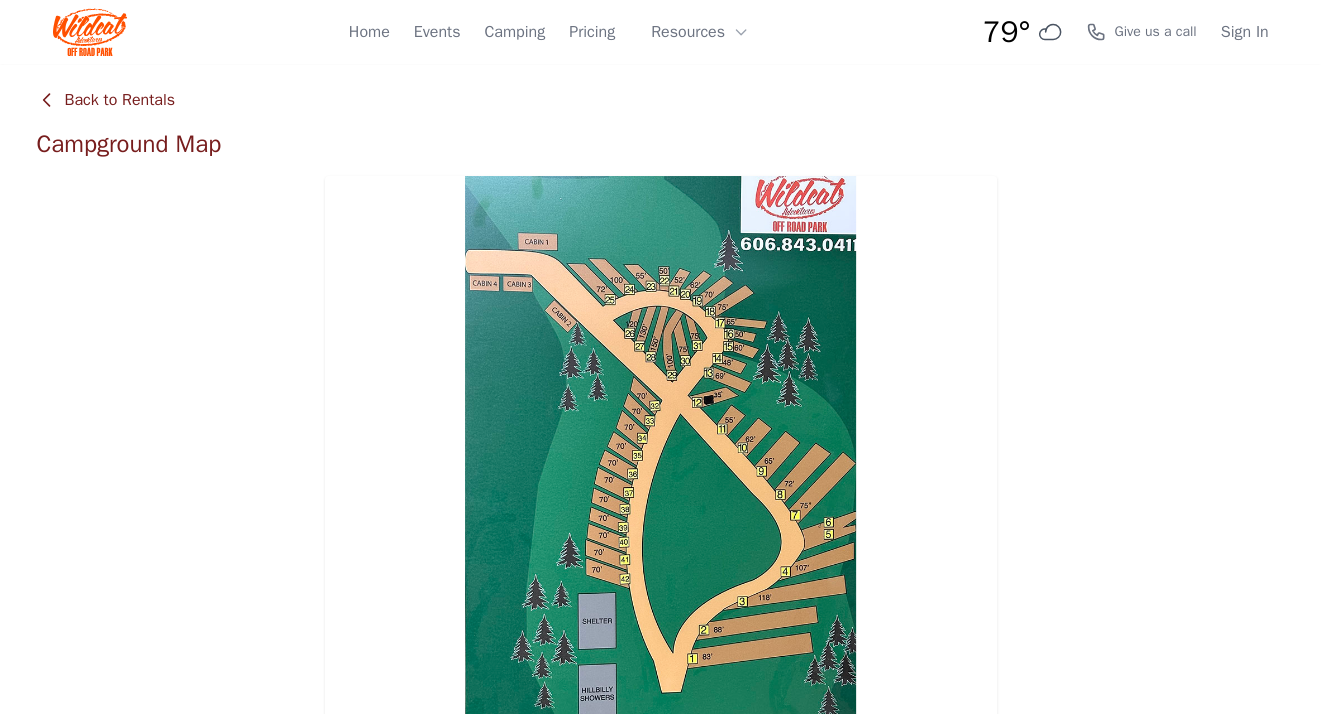 click on "Back to Rentals" at bounding box center (106, 100) 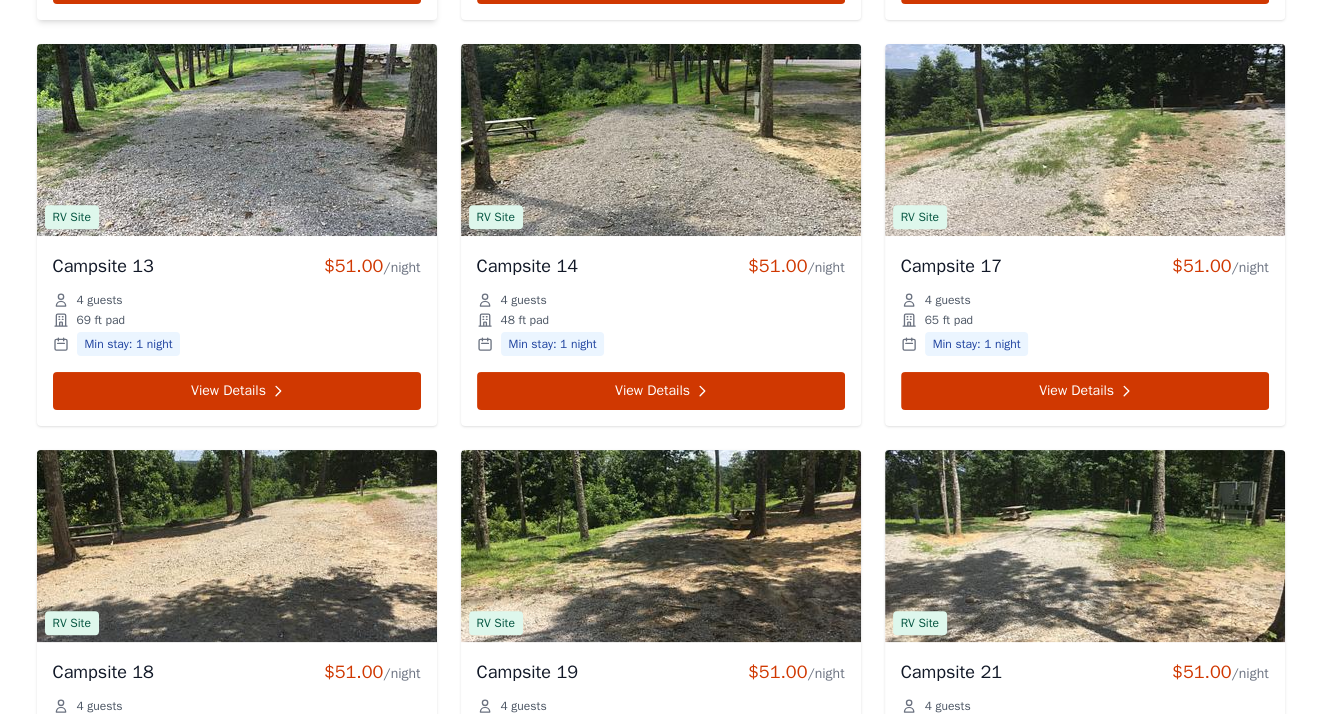scroll, scrollTop: 900, scrollLeft: 0, axis: vertical 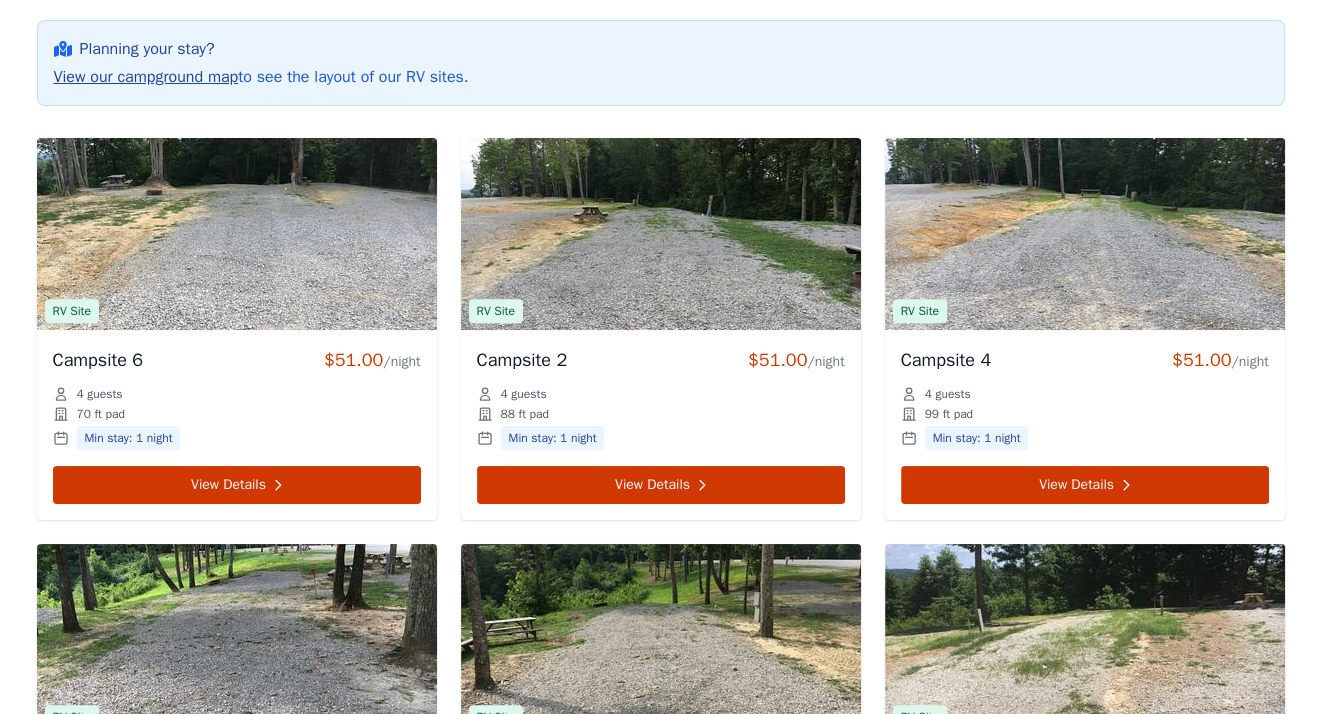click on "View our campground map" at bounding box center (146, 77) 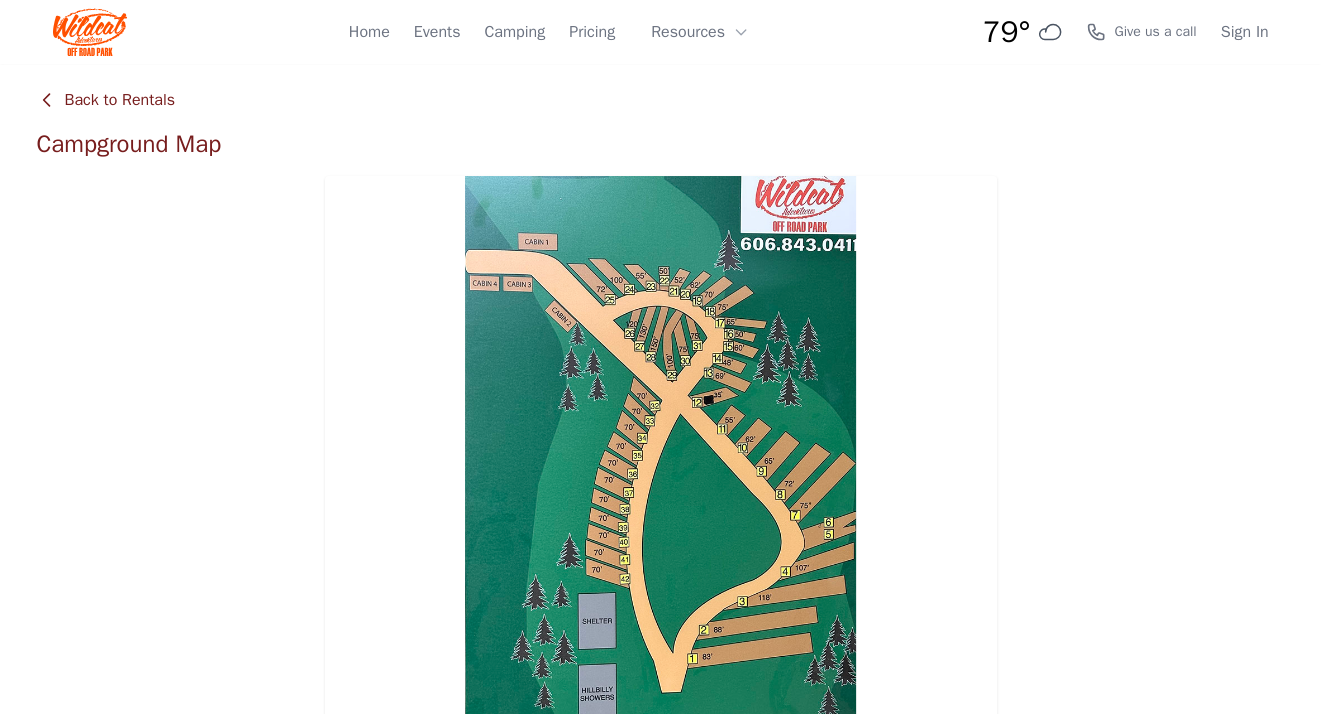 click on "Back to Rentals" at bounding box center (106, 100) 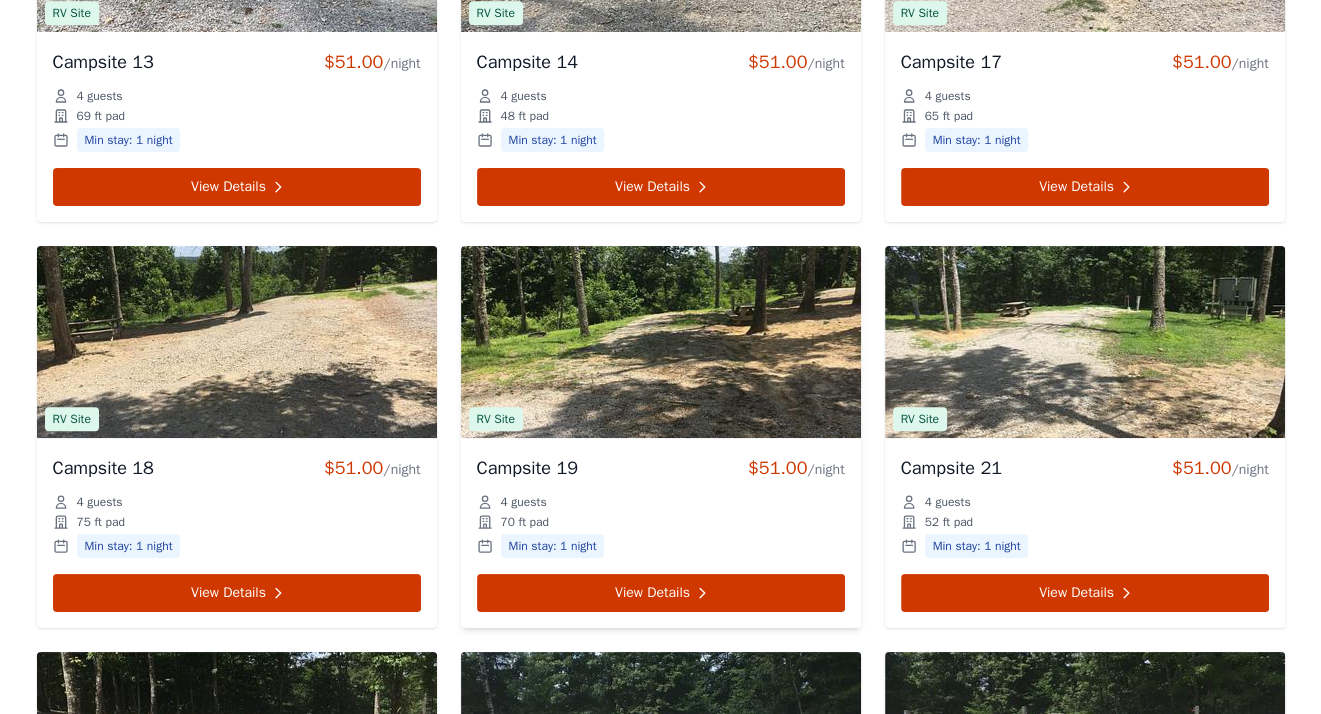 scroll, scrollTop: 1600, scrollLeft: 0, axis: vertical 